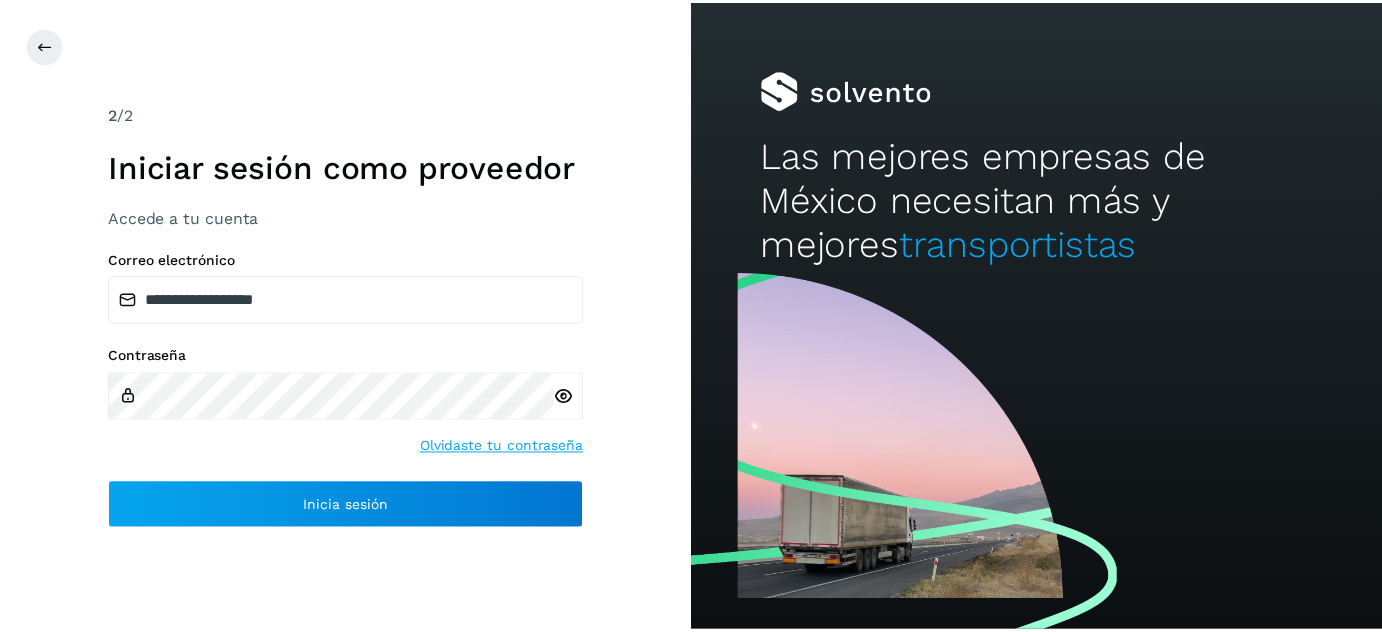 scroll, scrollTop: 0, scrollLeft: 0, axis: both 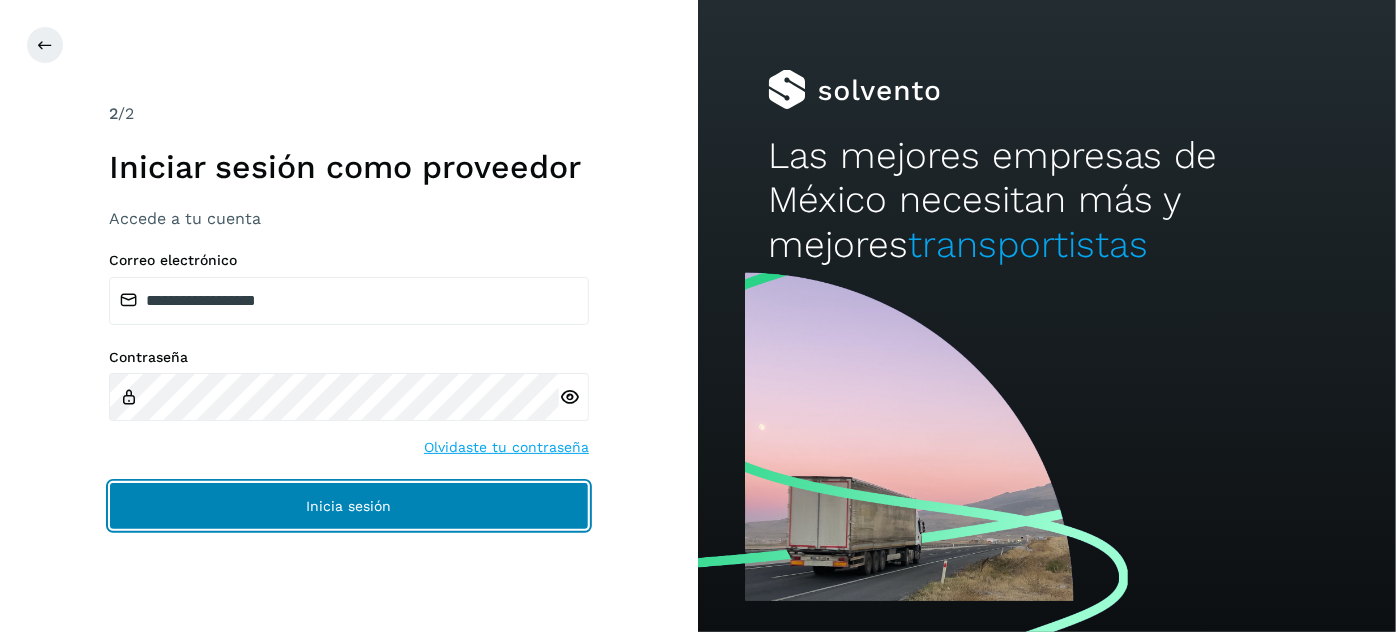 click on "Inicia sesión" at bounding box center [349, 506] 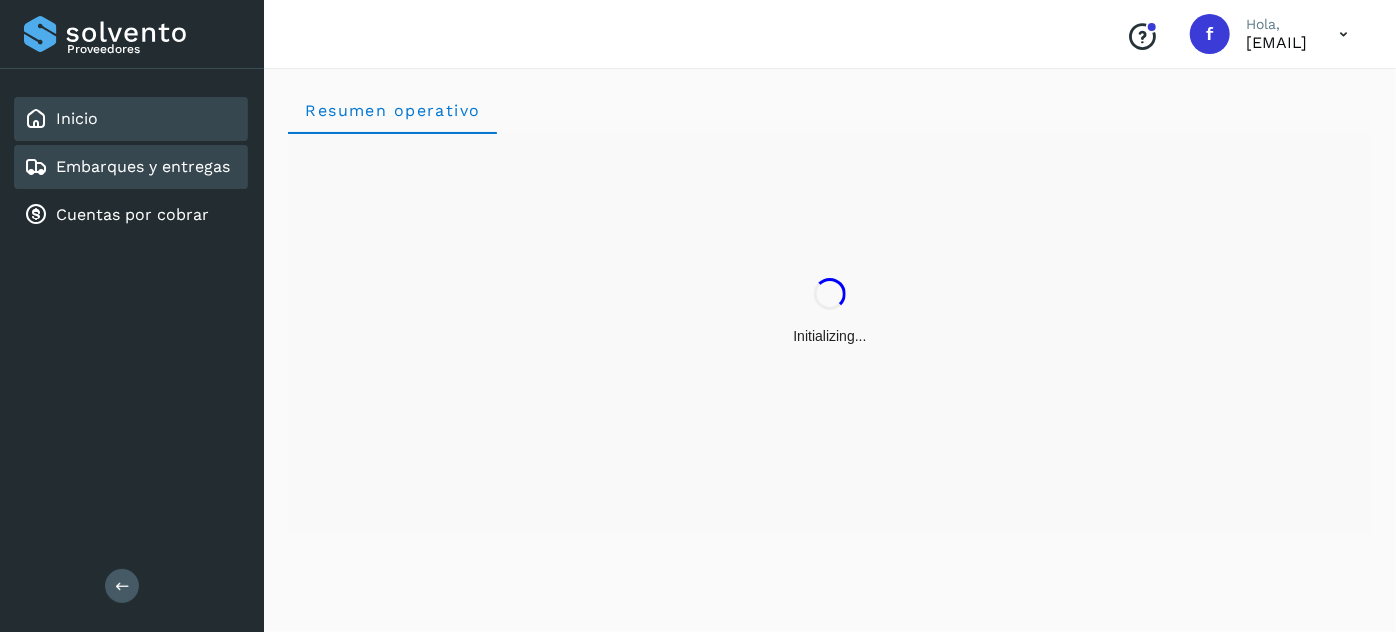 click on "Embarques y entregas" at bounding box center (143, 166) 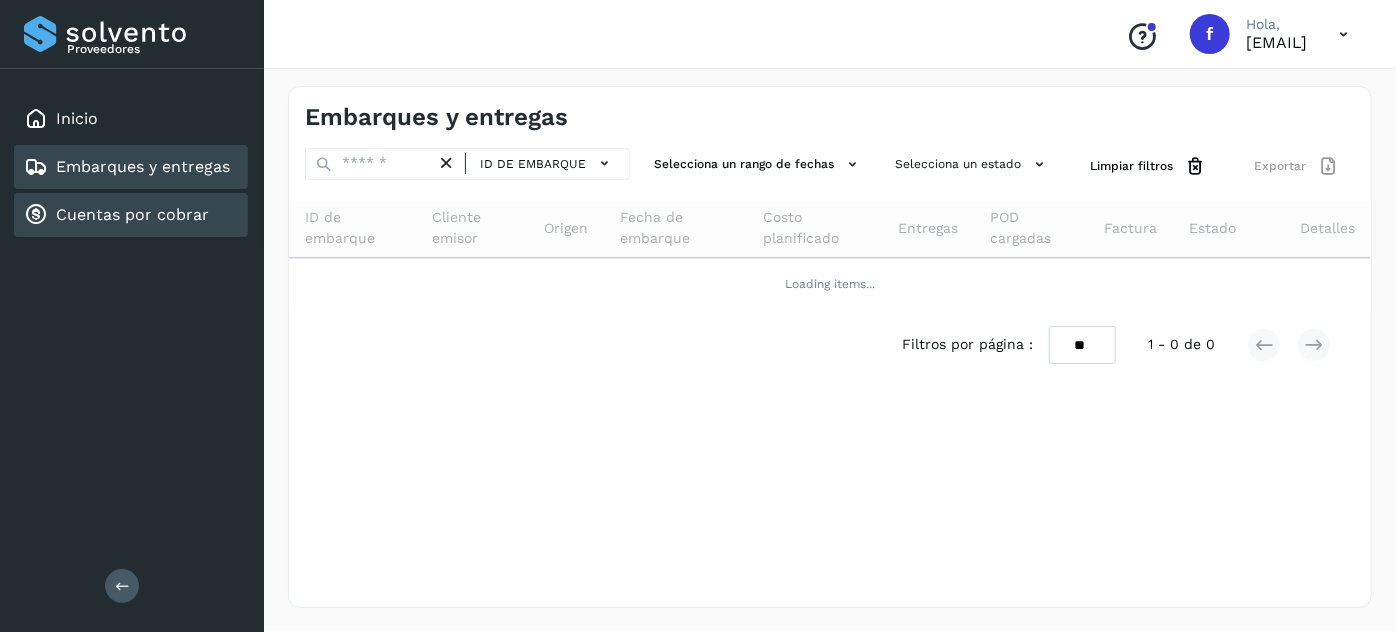 click on "Cuentas por cobrar" at bounding box center [116, 215] 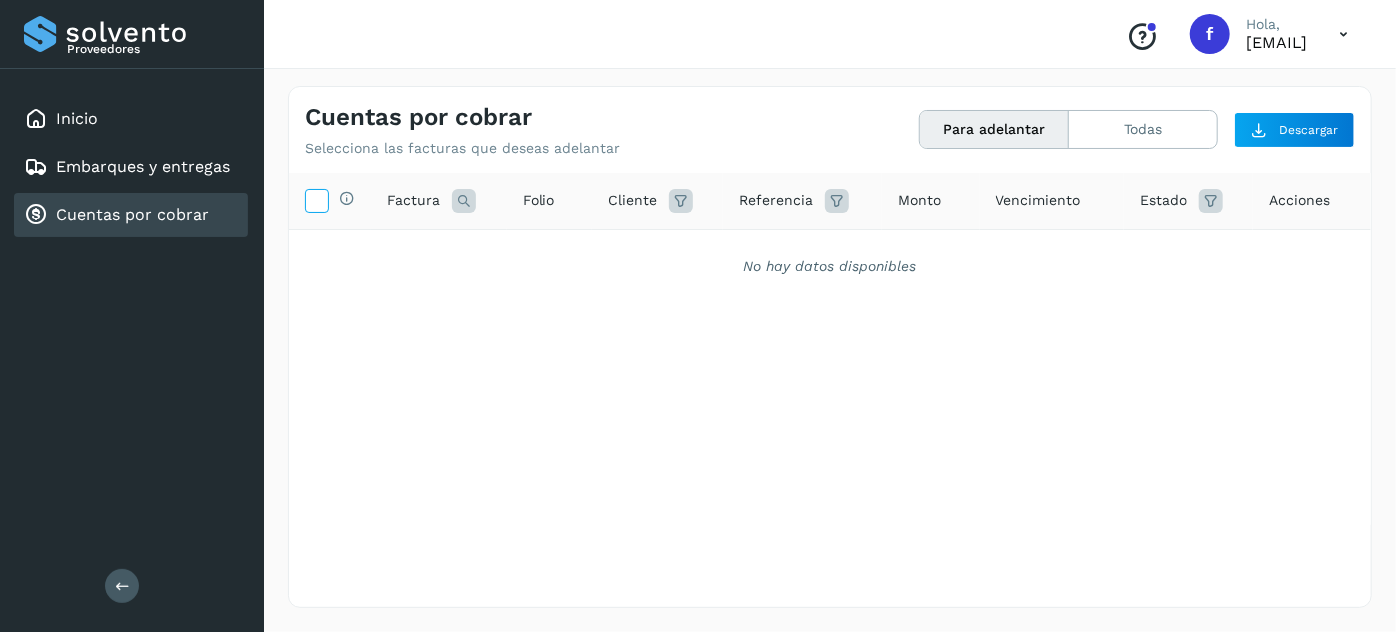 click at bounding box center (316, 199) 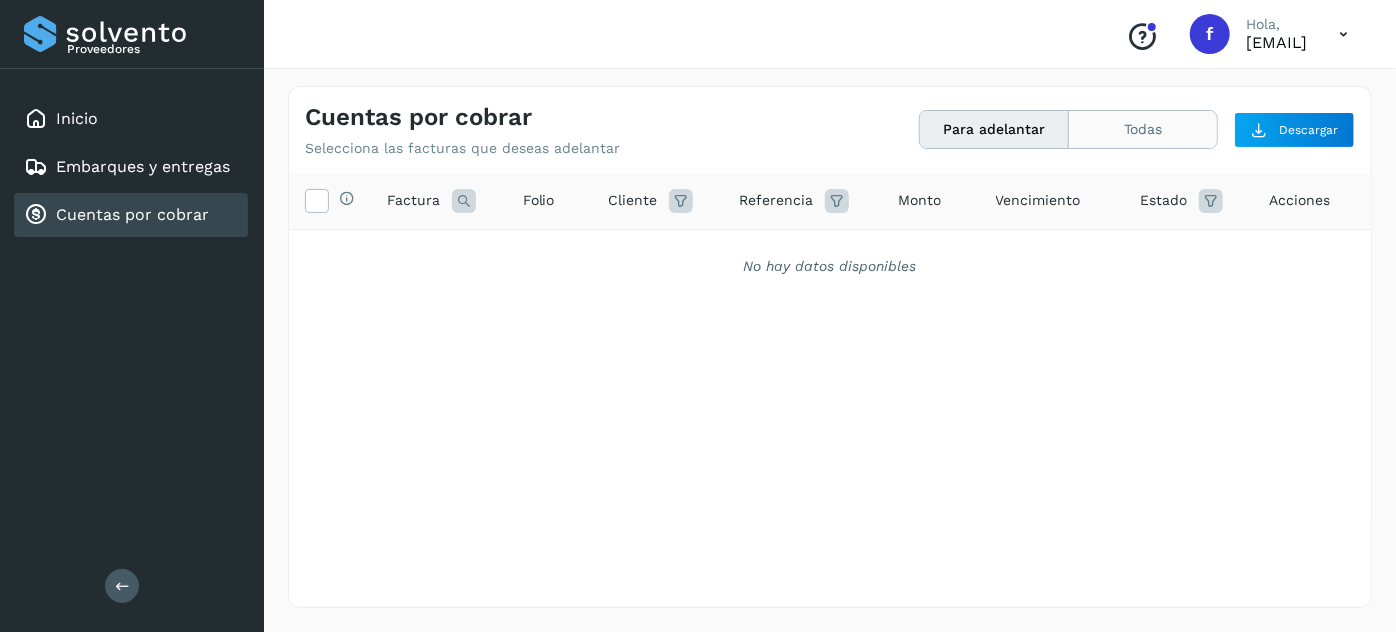 click on "Todas" 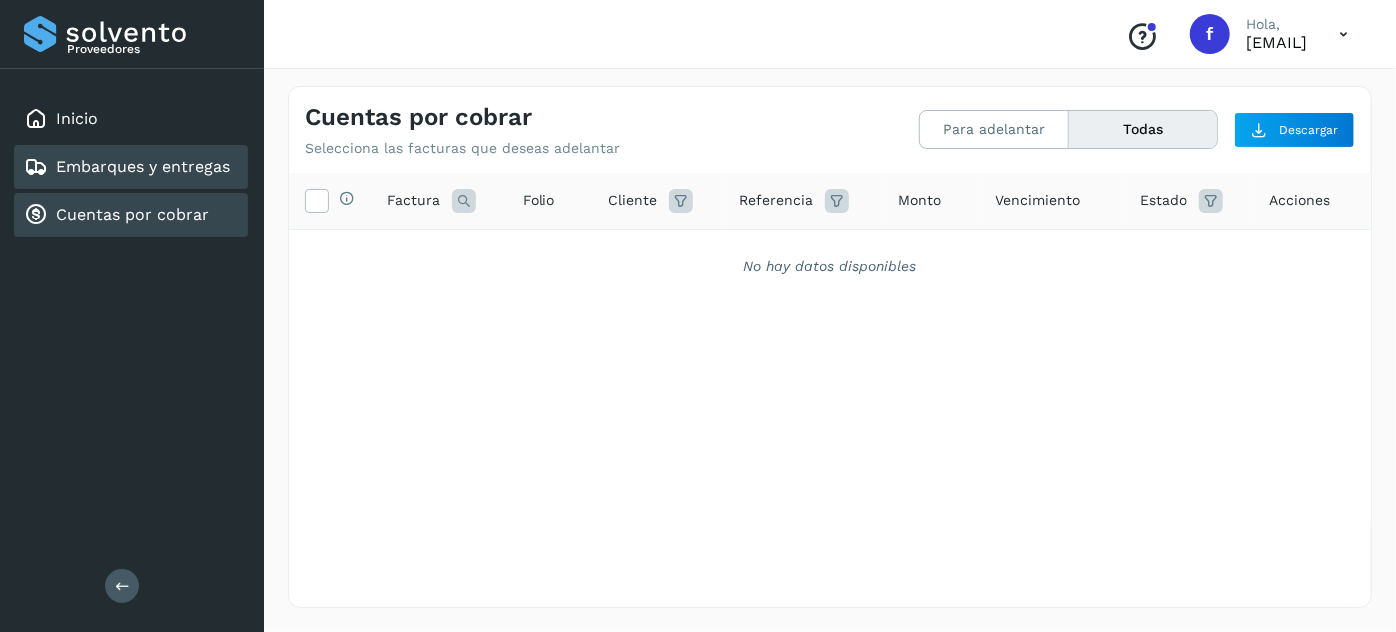 click on "Embarques y entregas" at bounding box center [143, 166] 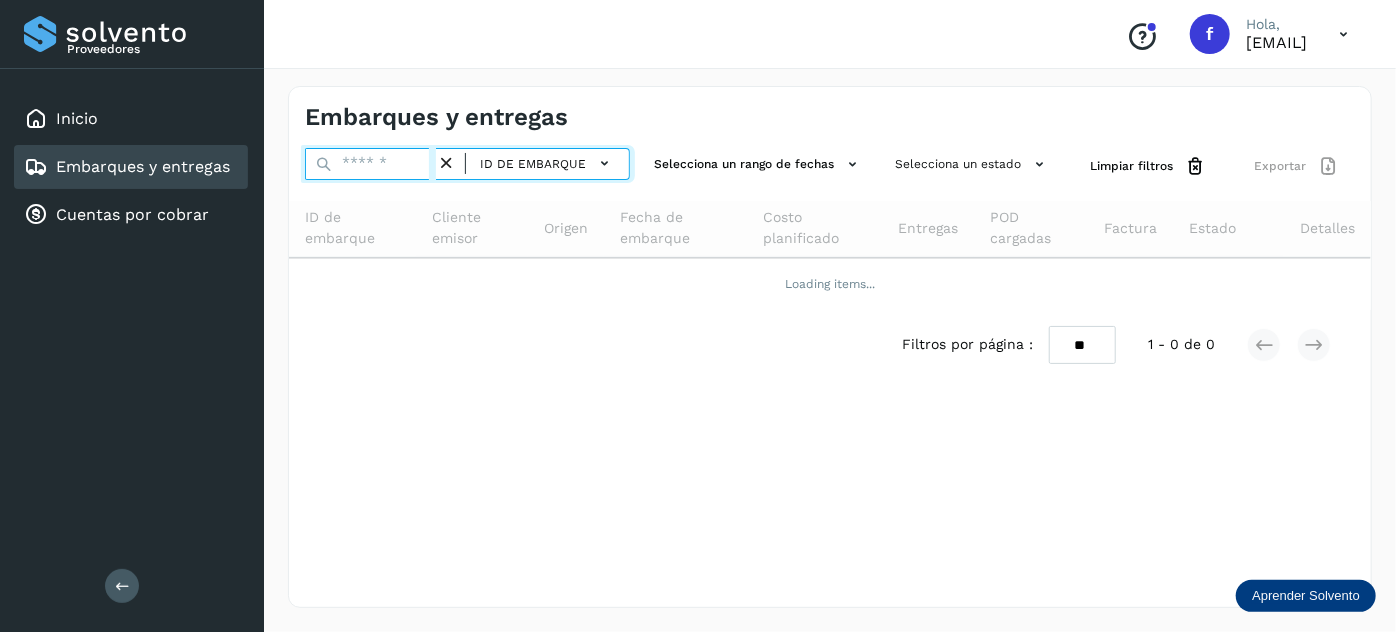 click at bounding box center (370, 164) 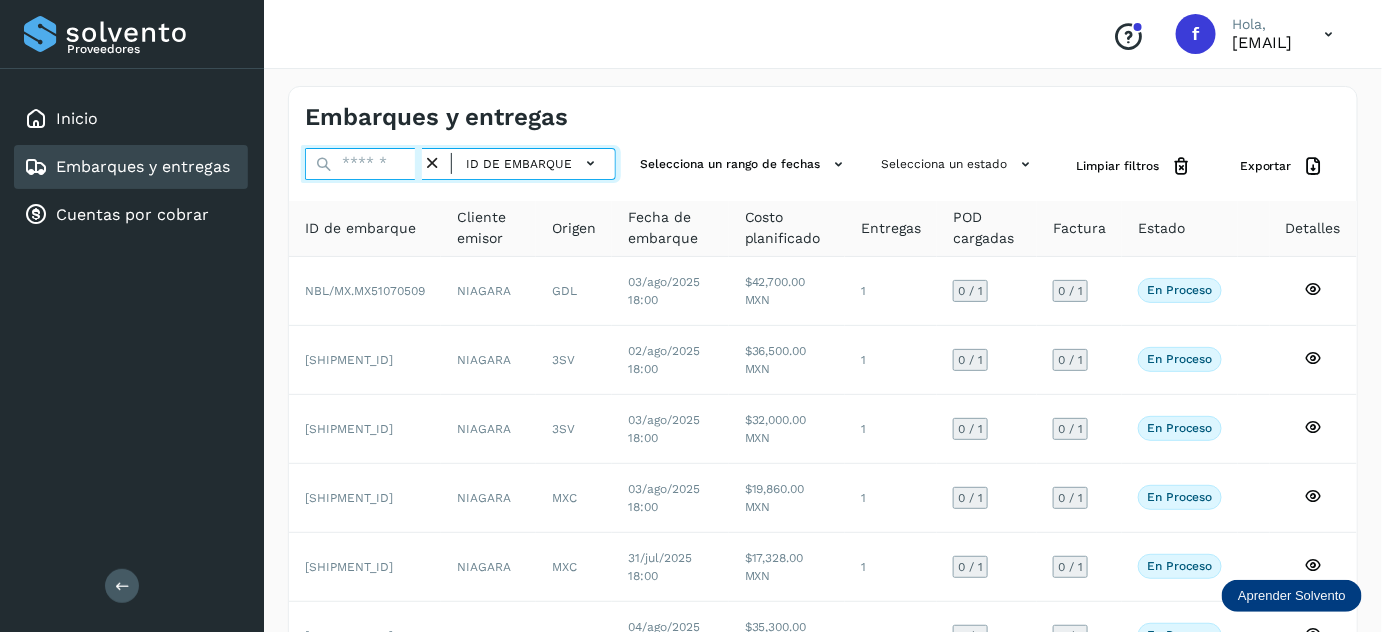 click at bounding box center [363, 164] 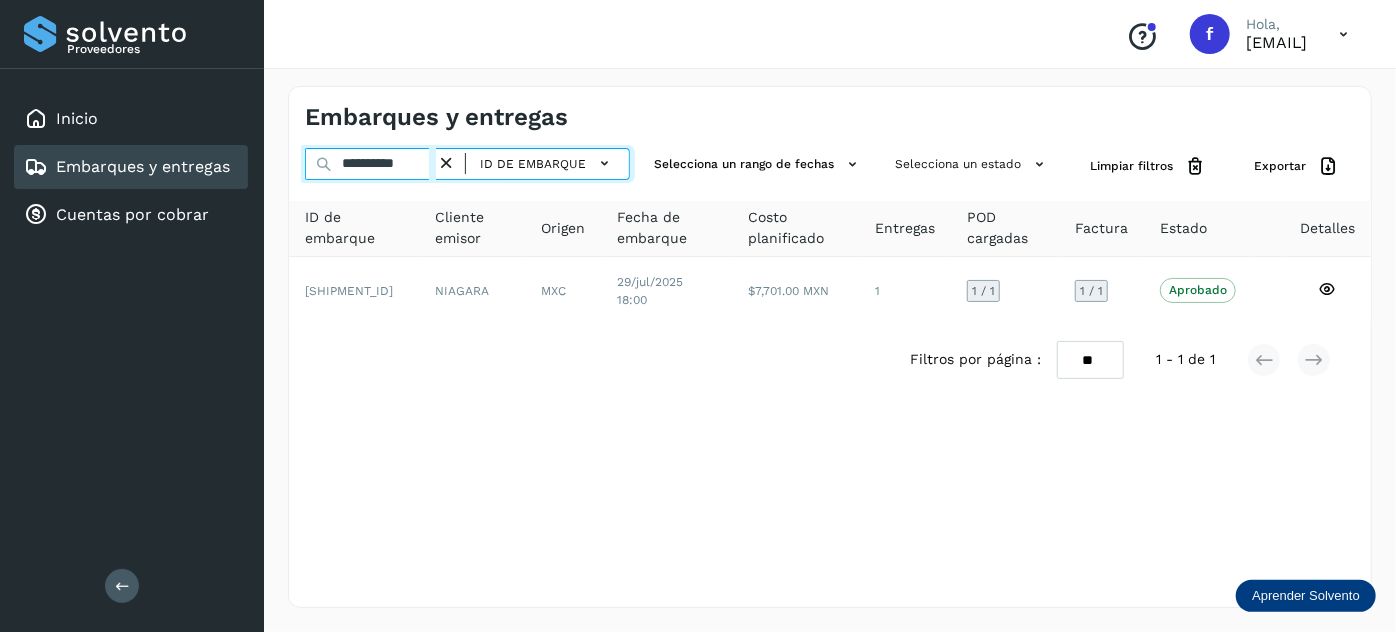 click on "**********" at bounding box center [370, 164] 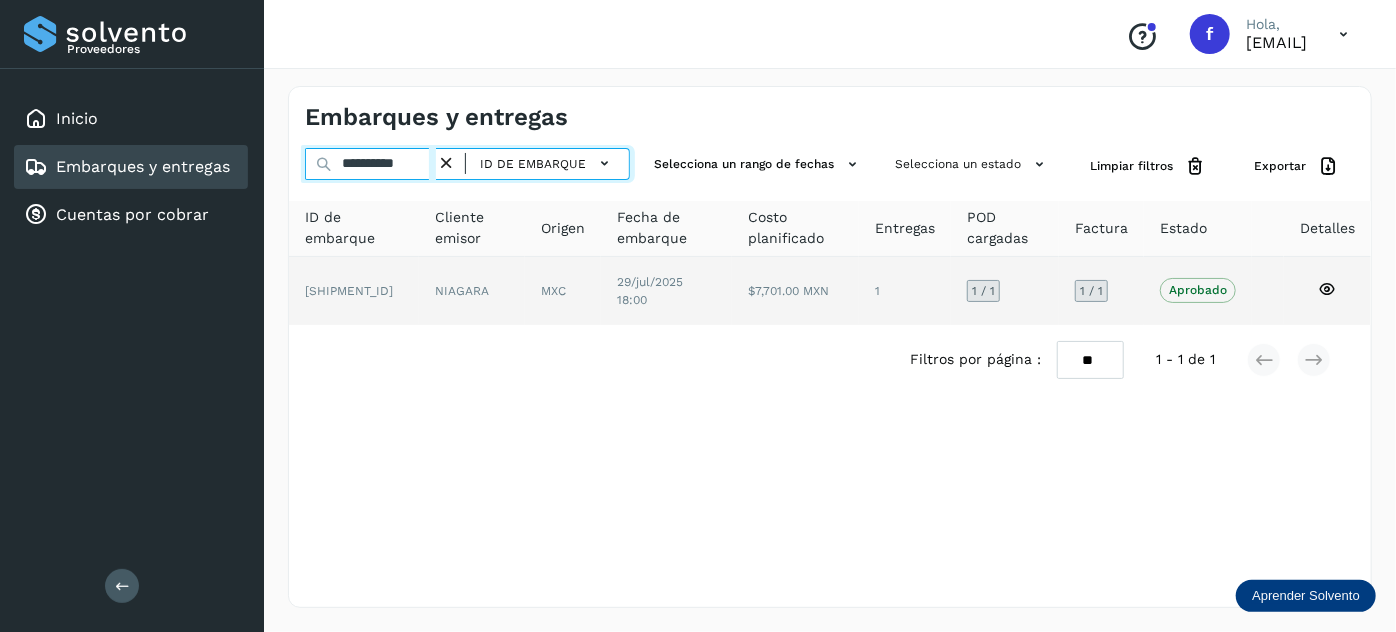 paste 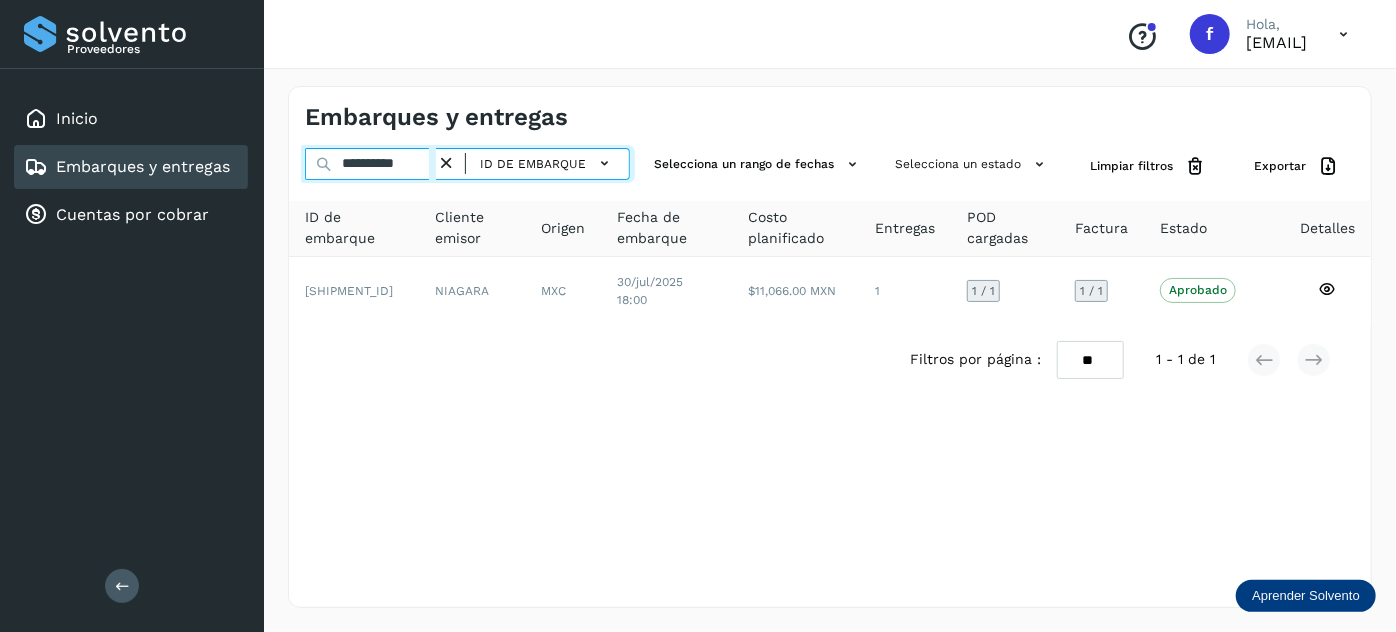 click on "**********" at bounding box center (370, 164) 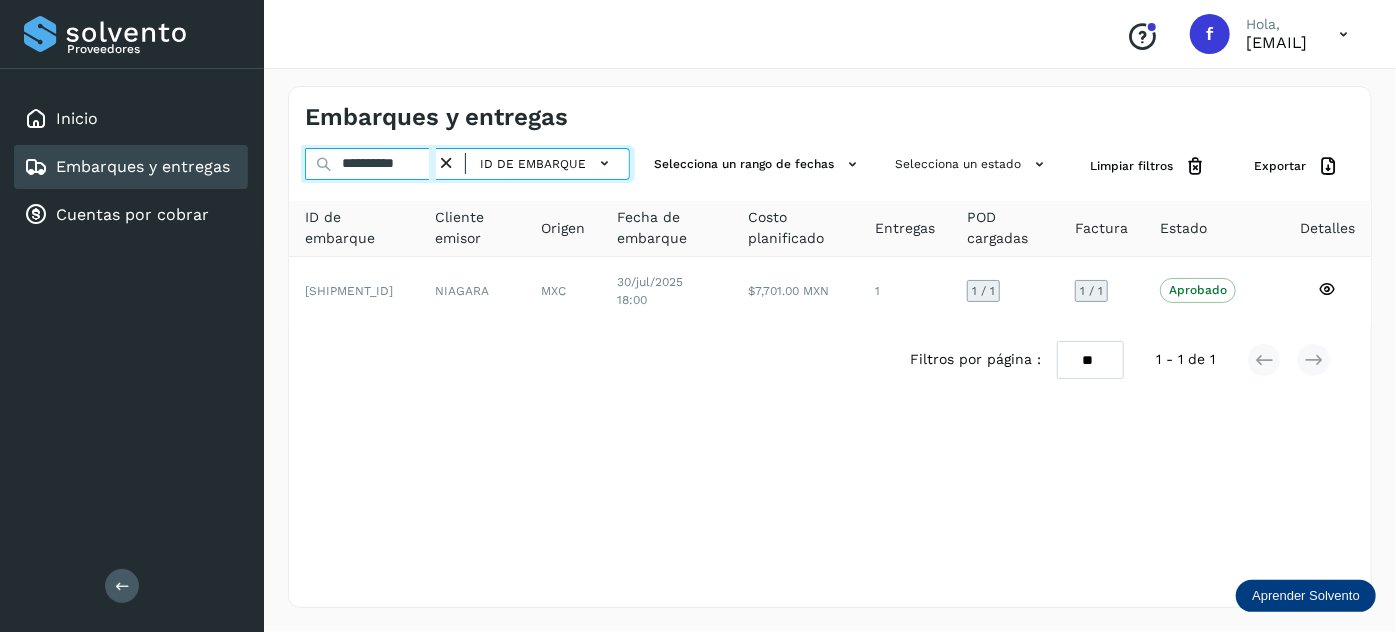 click on "**********" at bounding box center [370, 164] 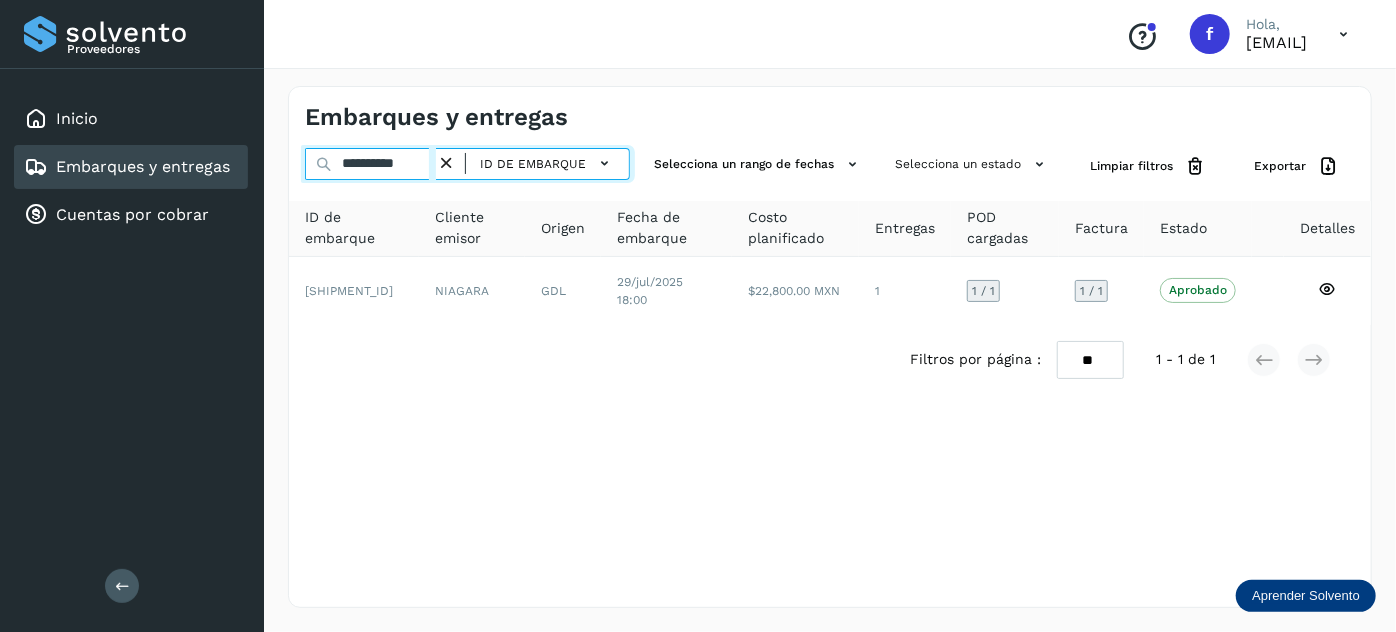 click on "**********" at bounding box center (370, 164) 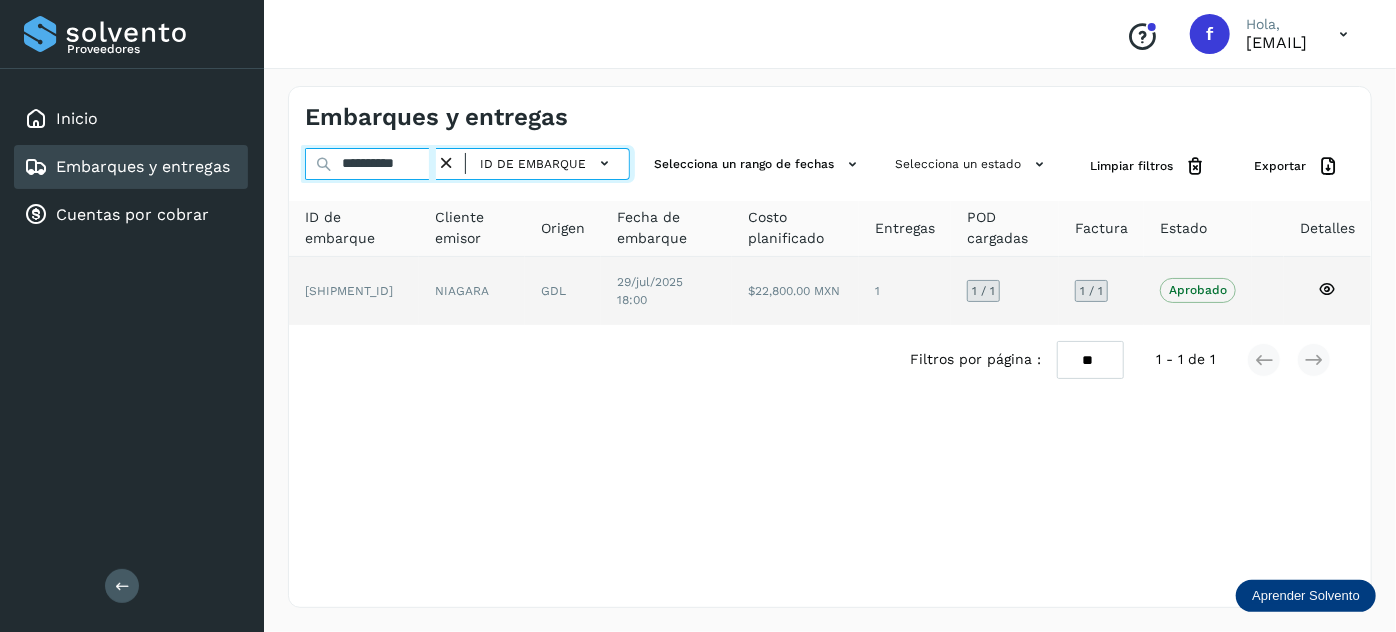 paste 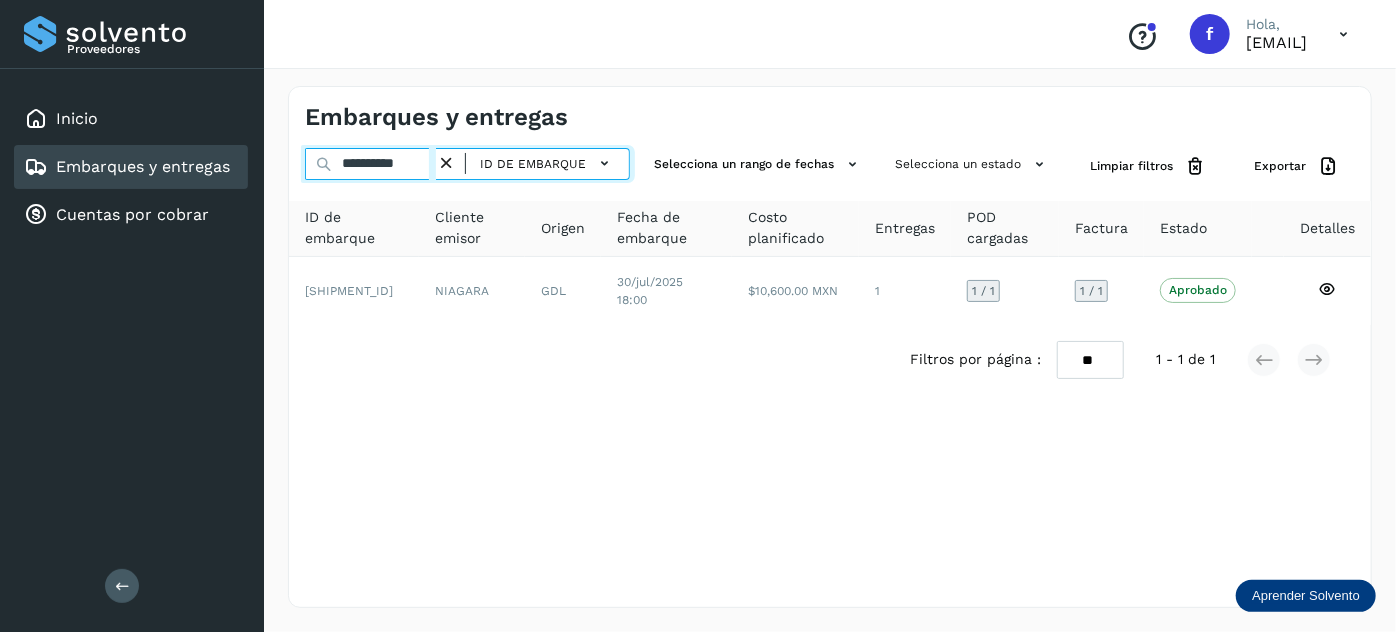 click on "**********" at bounding box center (370, 164) 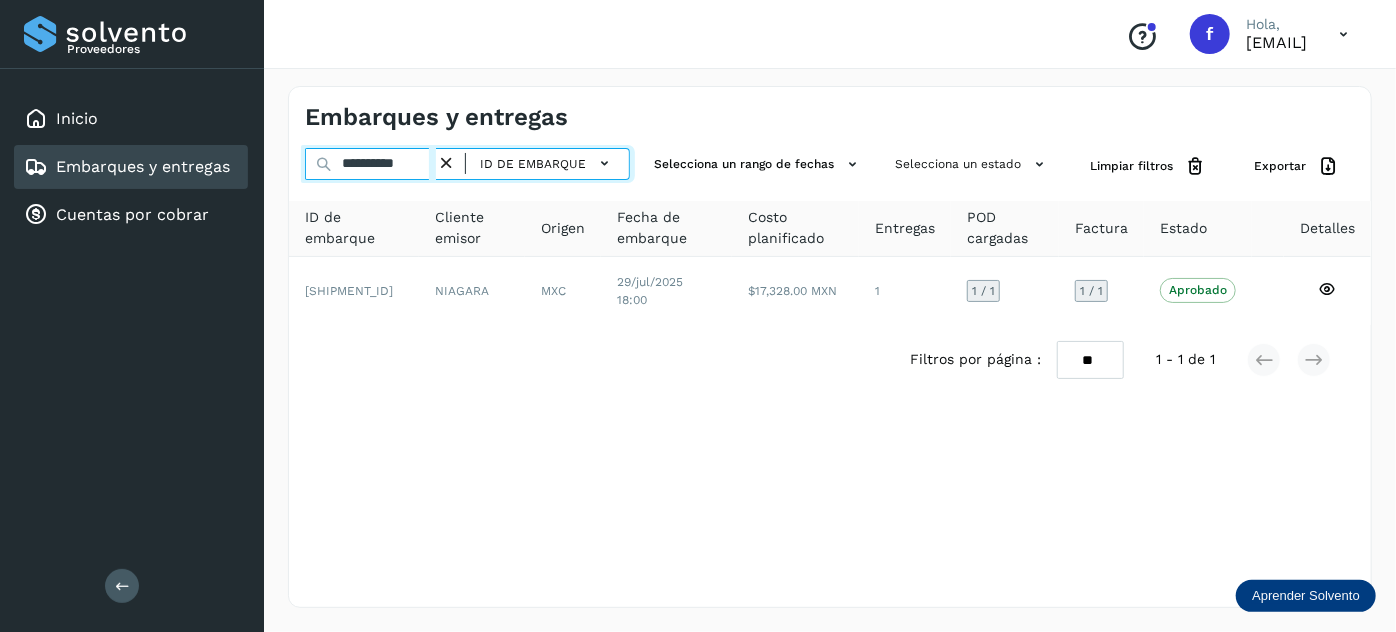 click on "**********" at bounding box center [370, 164] 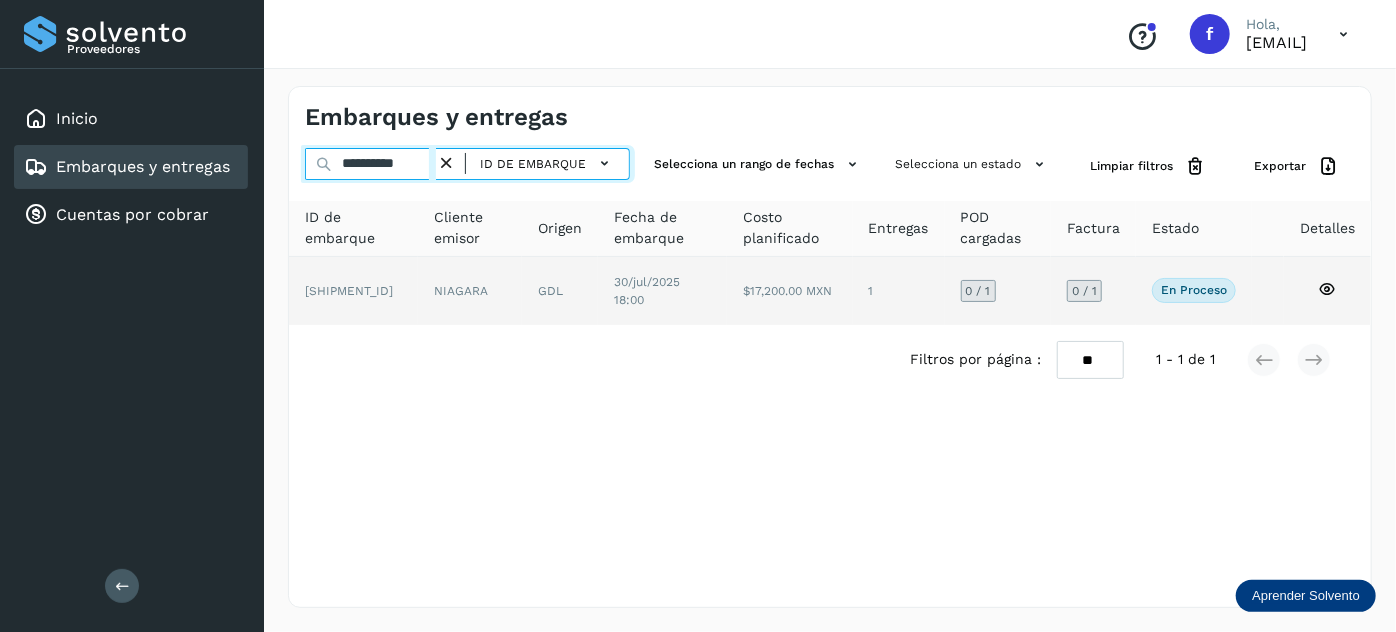 type on "**********" 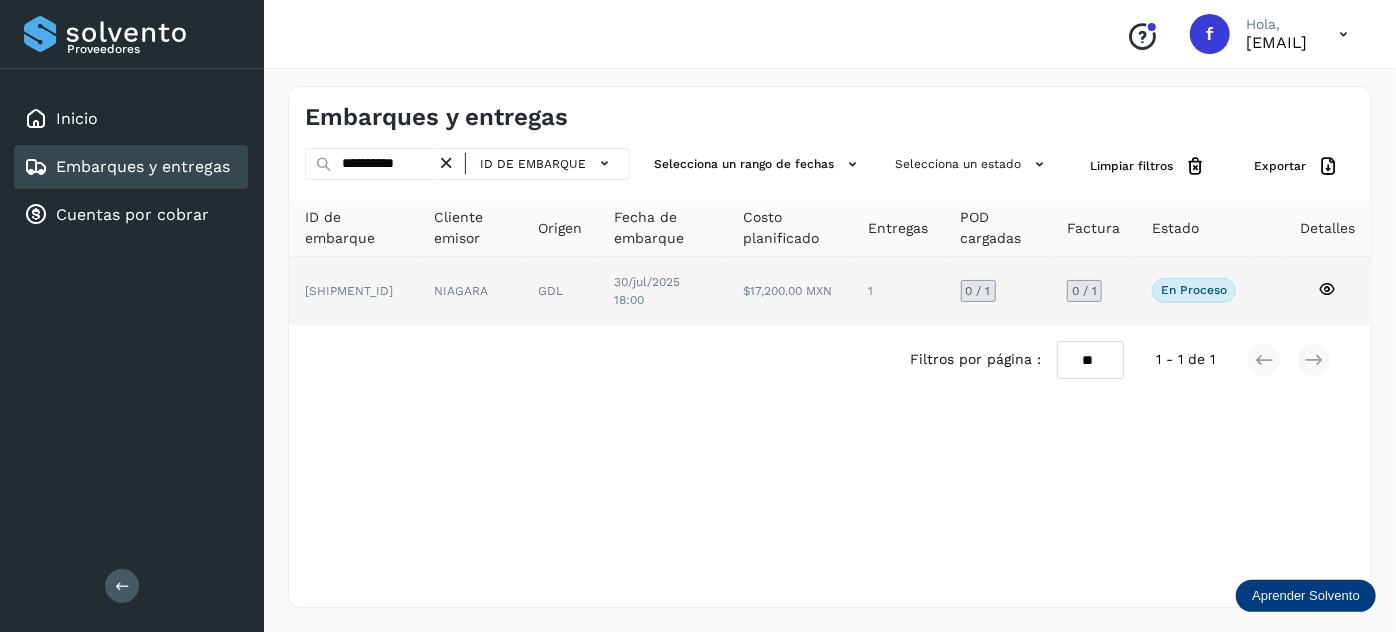 click on "GDL" 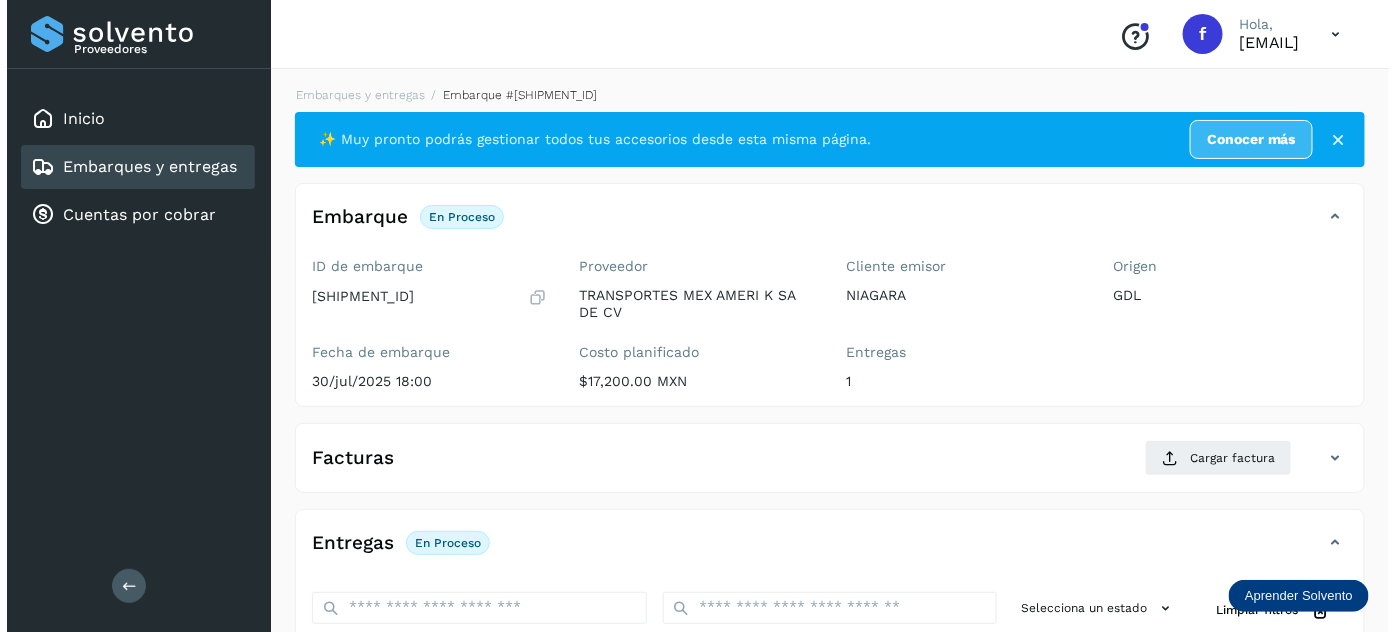scroll, scrollTop: 327, scrollLeft: 0, axis: vertical 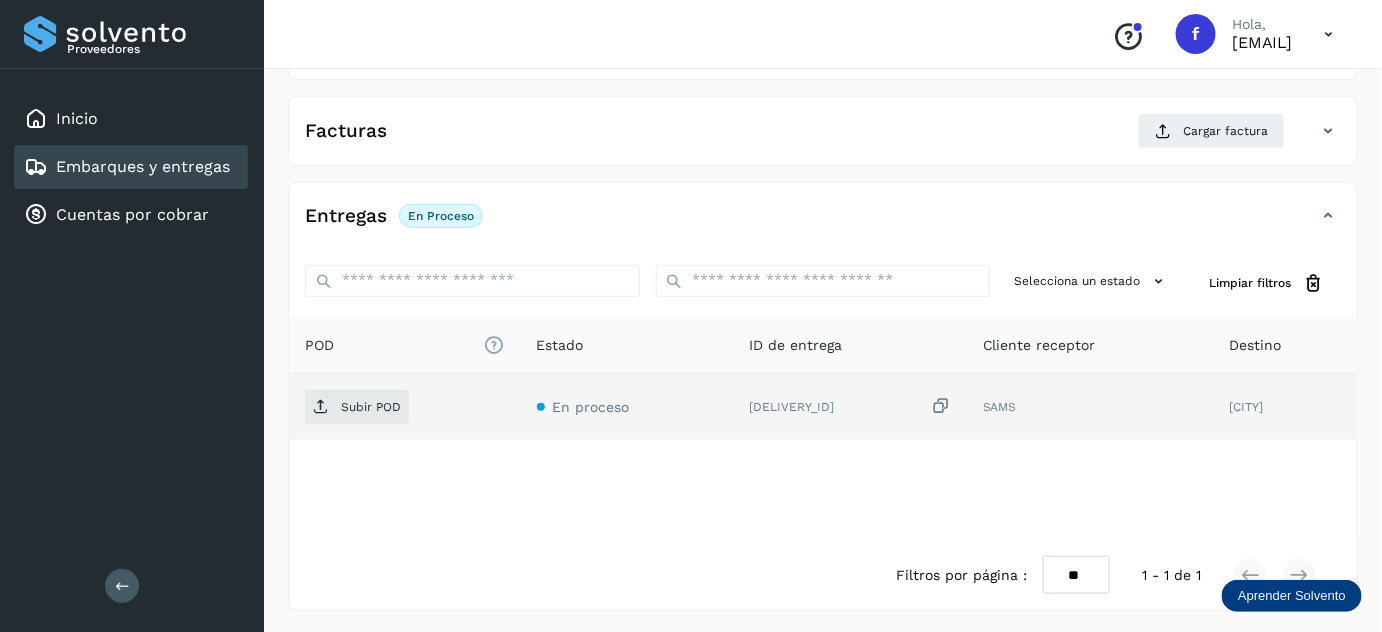 click at bounding box center [941, 406] 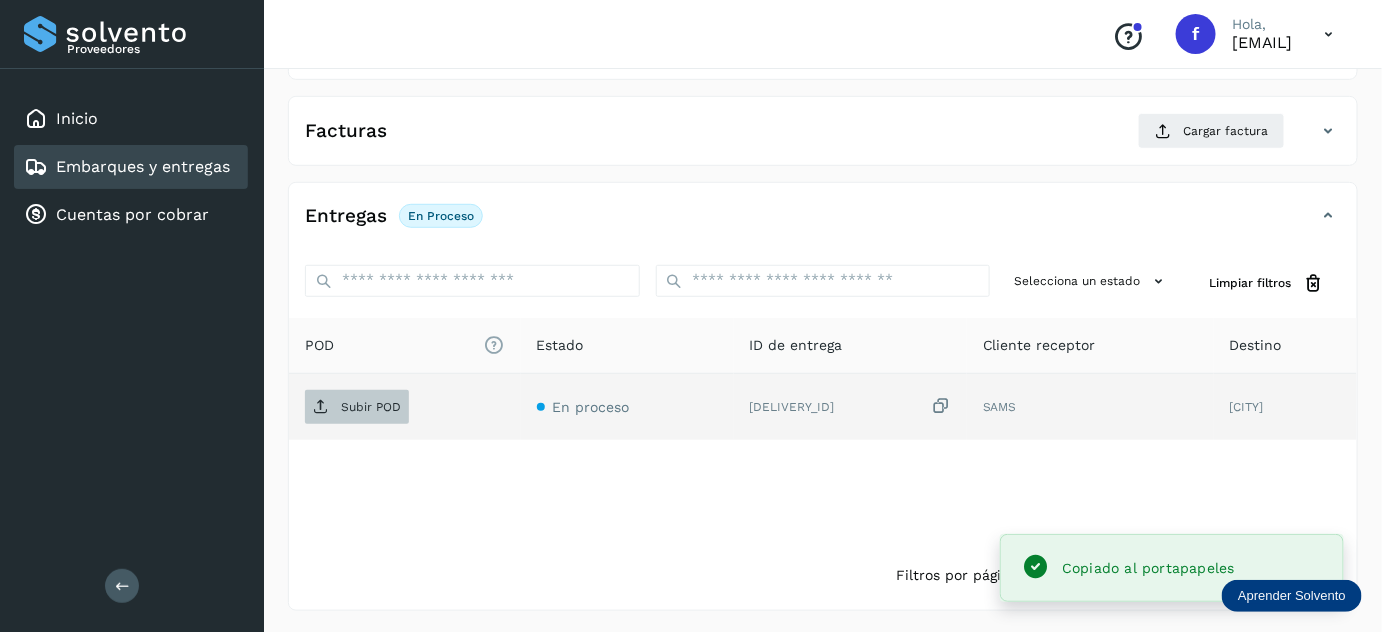 click on "Subir POD" at bounding box center [357, 407] 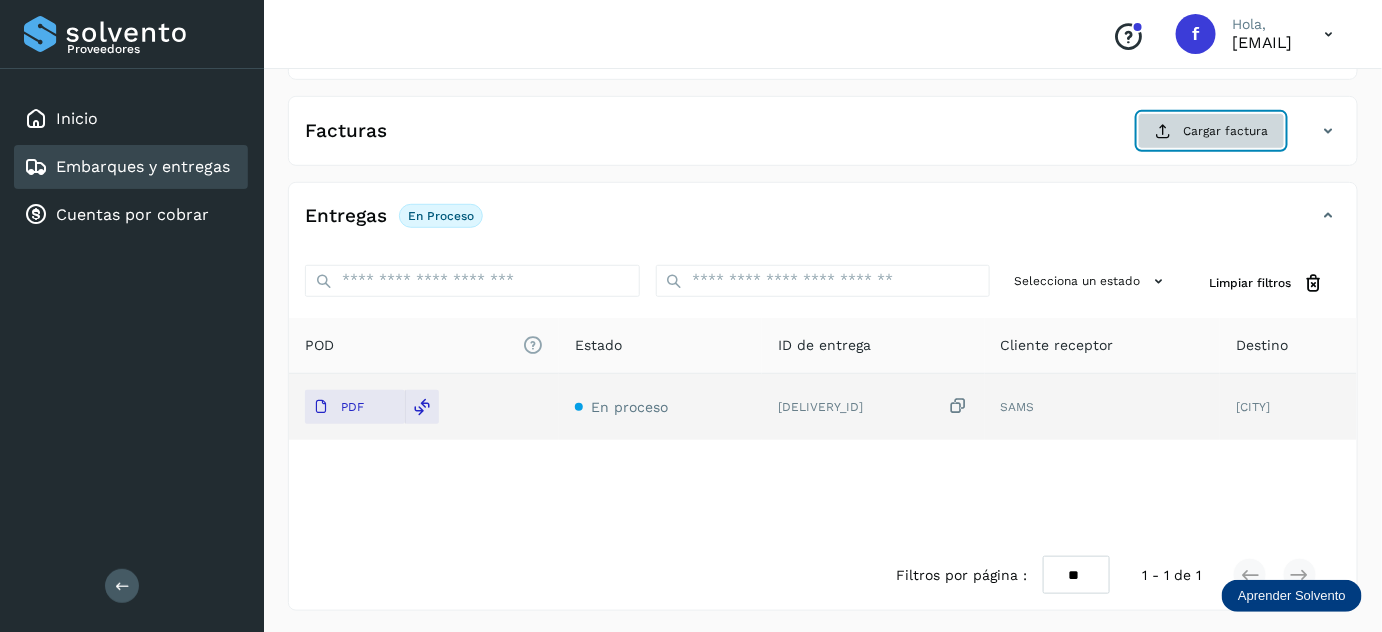 click on "Cargar factura" 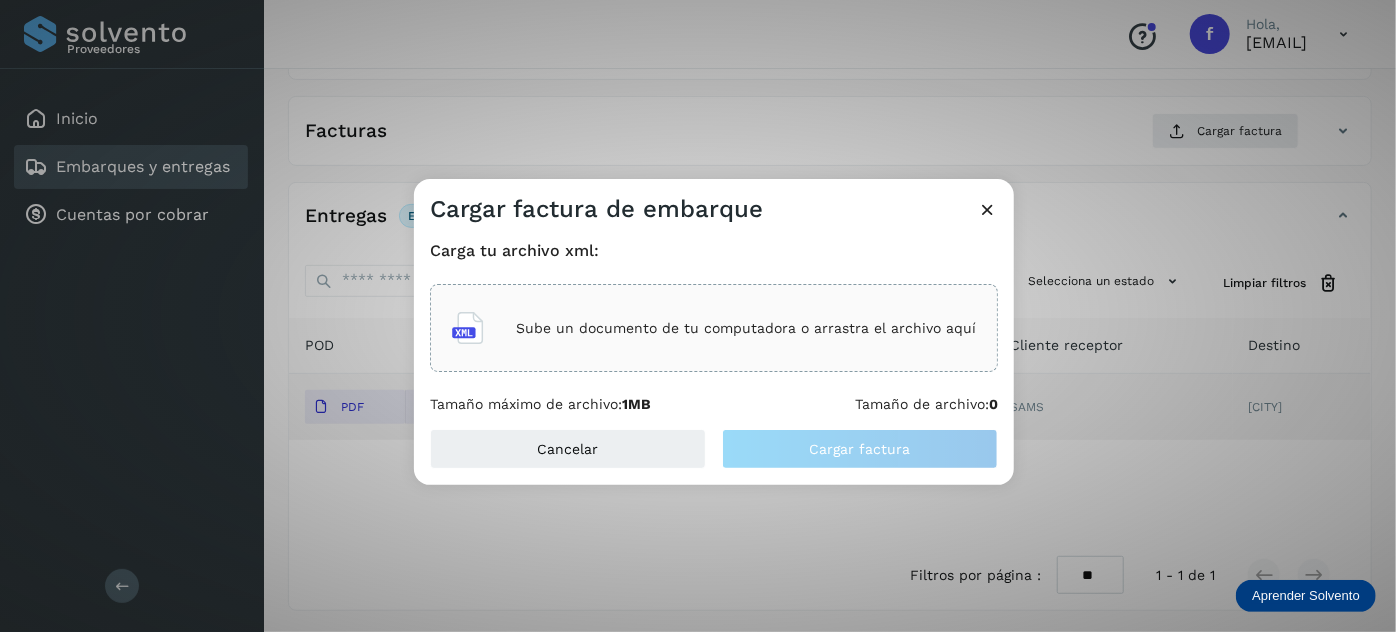 click on "Sube un documento de tu computadora o arrastra el archivo aquí" at bounding box center (714, 328) 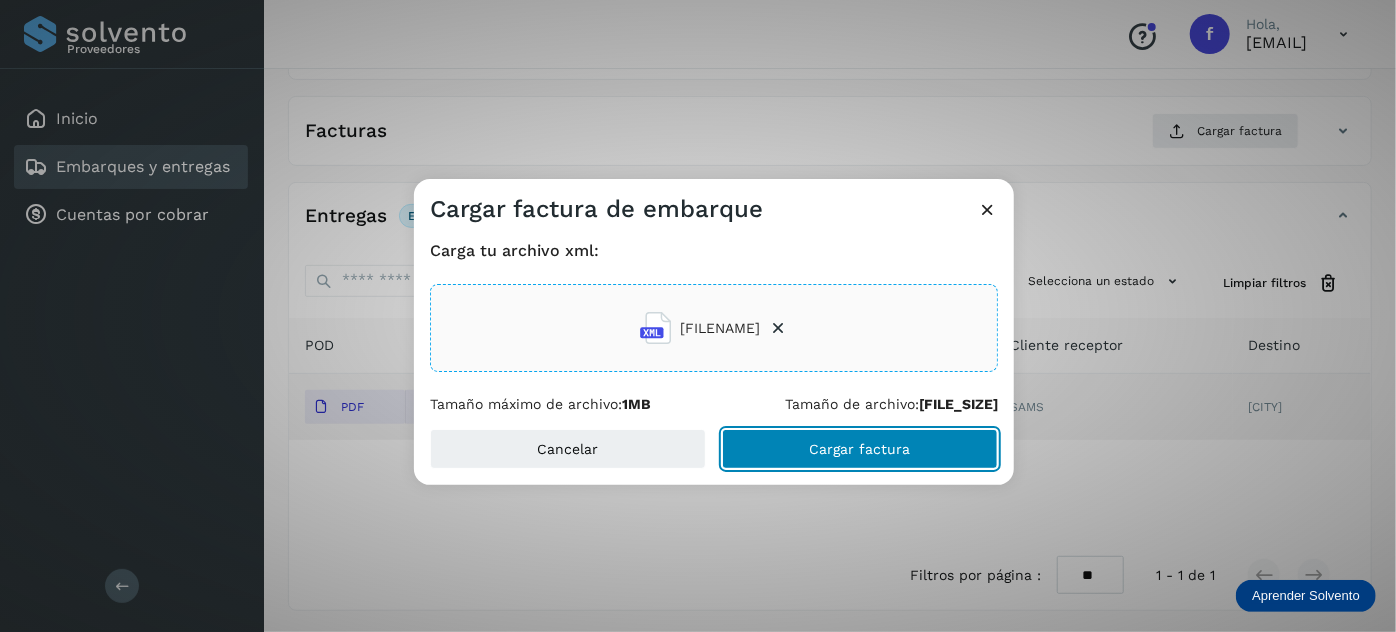 click on "Cargar factura" 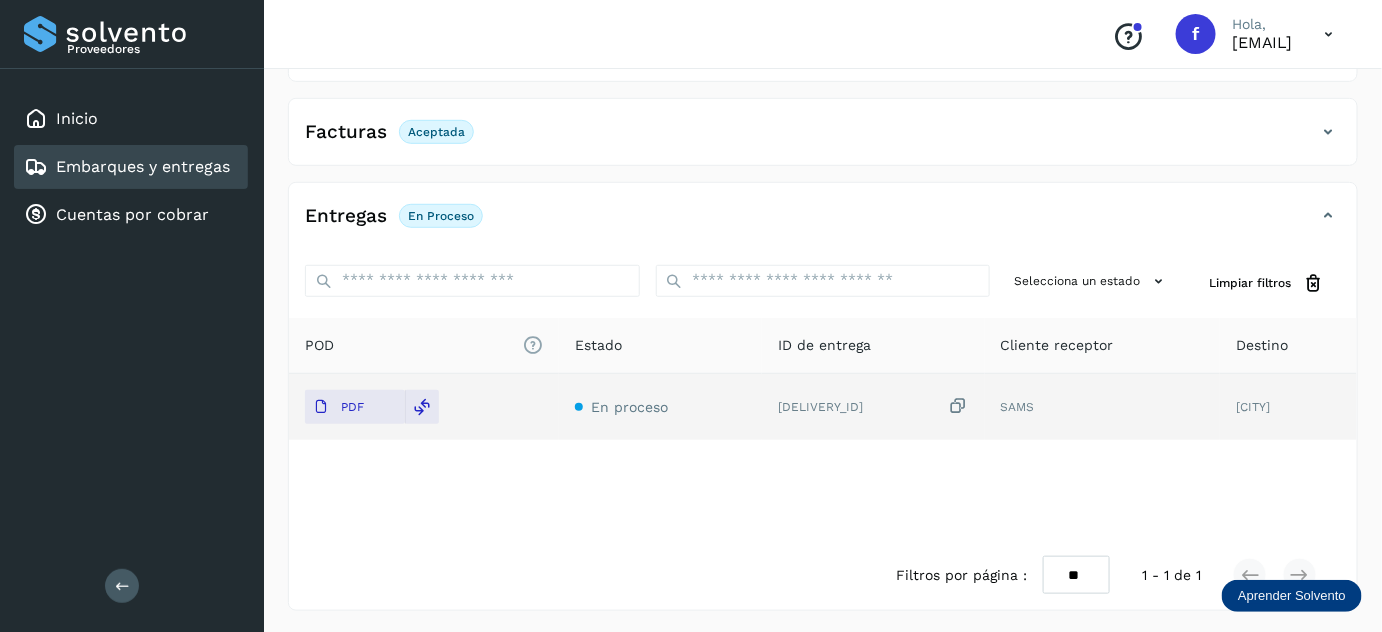 scroll, scrollTop: 0, scrollLeft: 0, axis: both 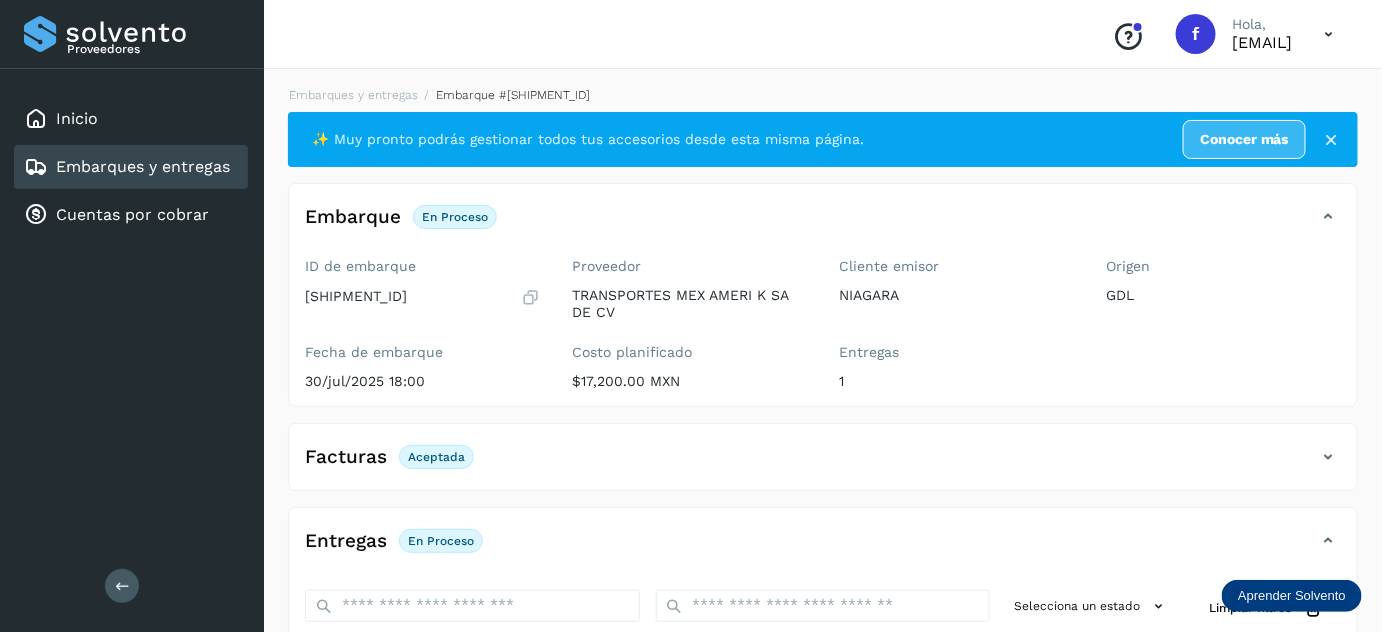 click on "Embarques y entregas Embarque #[SHIPMENT_ID]  ✨ Muy pronto podrás gestionar todos tus accesorios desde esta misma página. Conocer más Embarque En proceso
Verifica el estado de la factura o entregas asociadas a este embarque
ID de embarque [SHIPMENT_ID] Fecha de embarque [DATE] [TIME] Proveedor TRANSPORTES MEX AMERI K SA DE CV Costo planificado  $17,200.00 MXN  Cliente emisor NIAGARA Entregas 1 Origen [CITY] Facturas Aceptada Estado Aceptada Entregas En proceso Selecciona un estado Limpiar filtros POD
El tamaño máximo de archivo es de 20 Mb.
Estado ID de entrega Cliente receptor Destino PDF En proceso [DELIVERY_ID]  SAMS [CITY] SAMS [DELIVERY_ID] PDF Destino: [CITY] En proceso Filtros por página : ** ** ** 1 - 1 de 1" at bounding box center (823, 511) 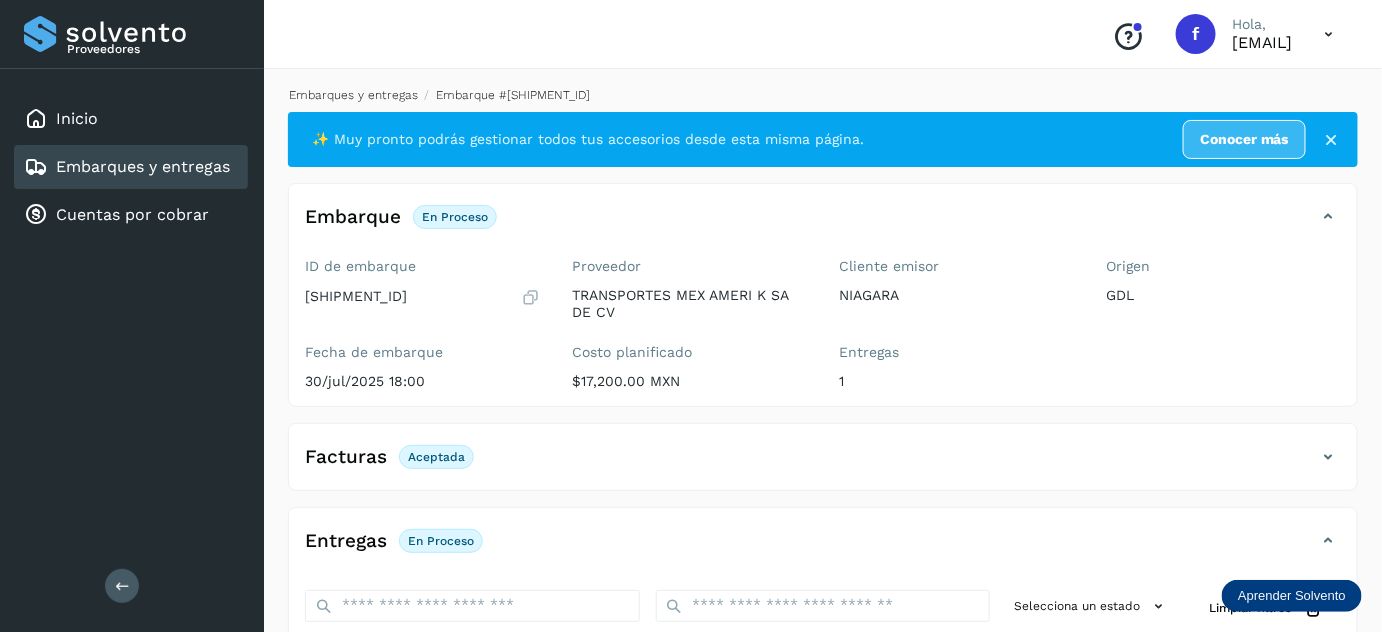 click on "Embarques y entregas" at bounding box center (353, 95) 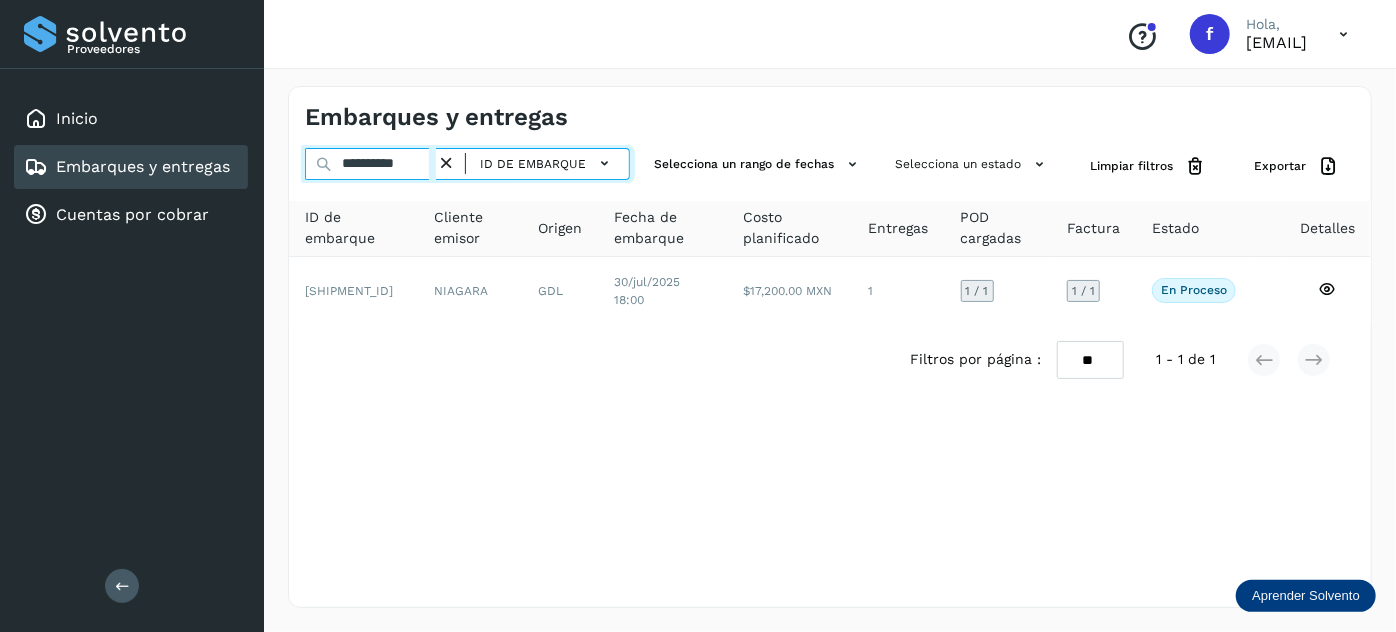 click on "**********" at bounding box center [370, 164] 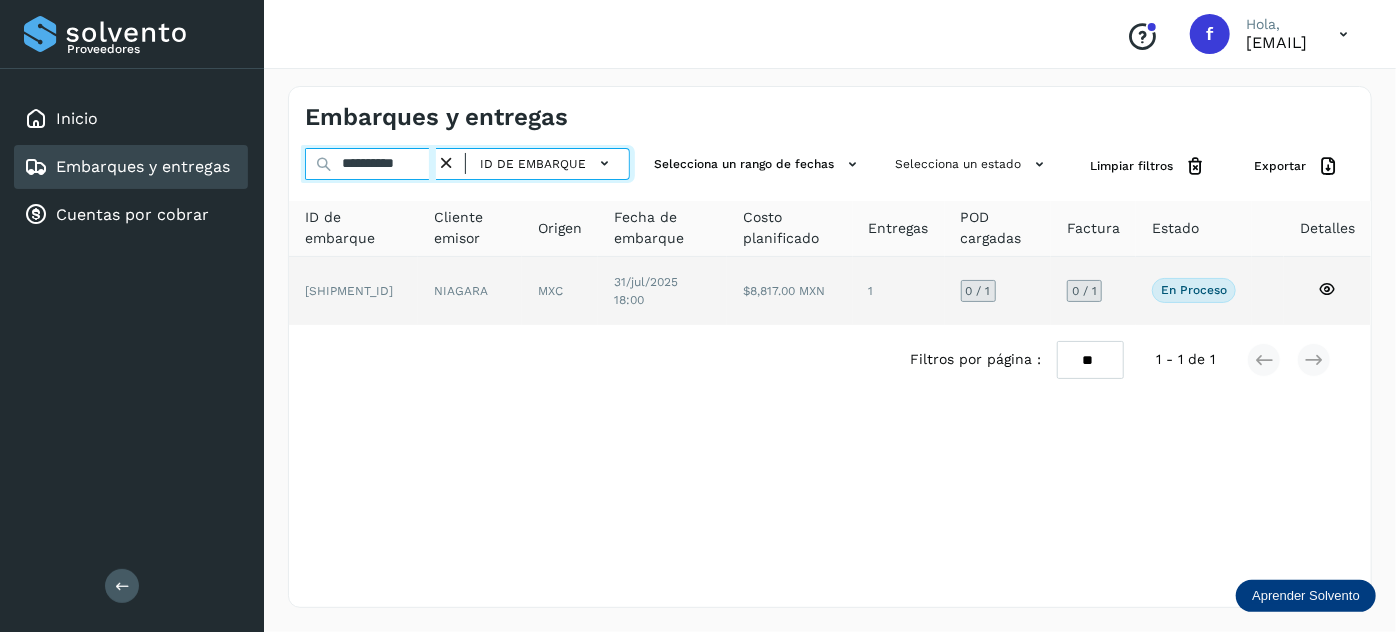 type on "**********" 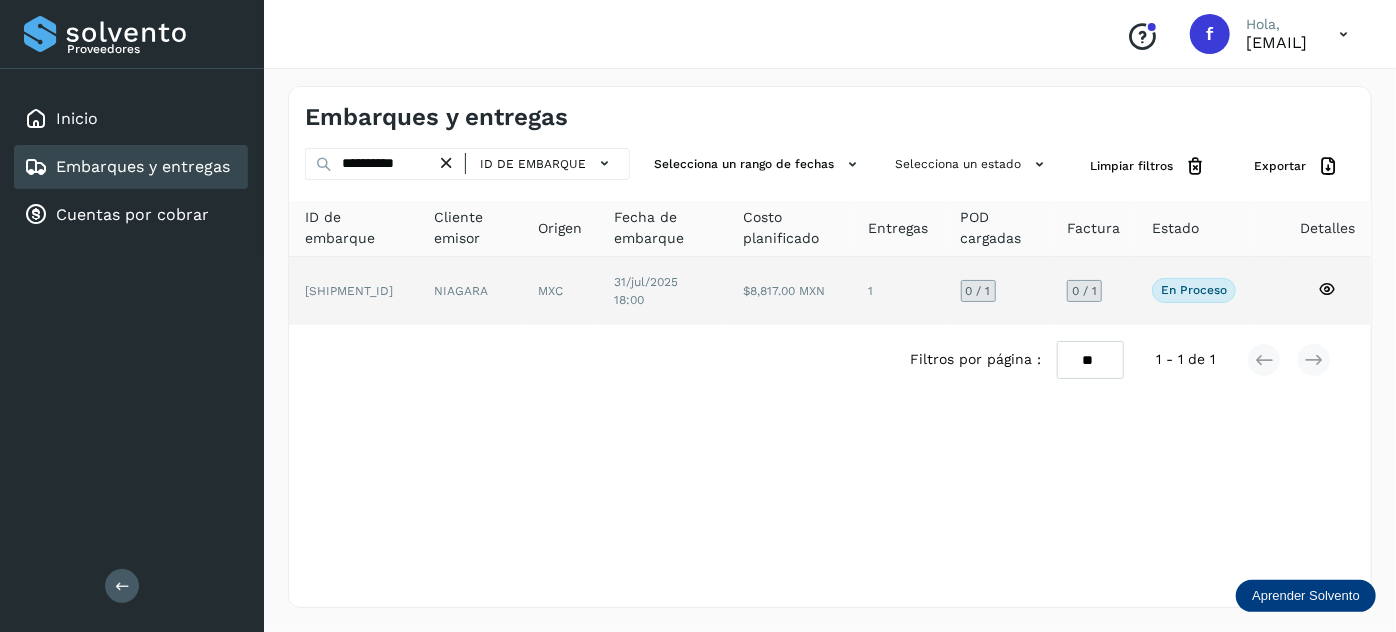 click on "31/jul/2025 18:00" 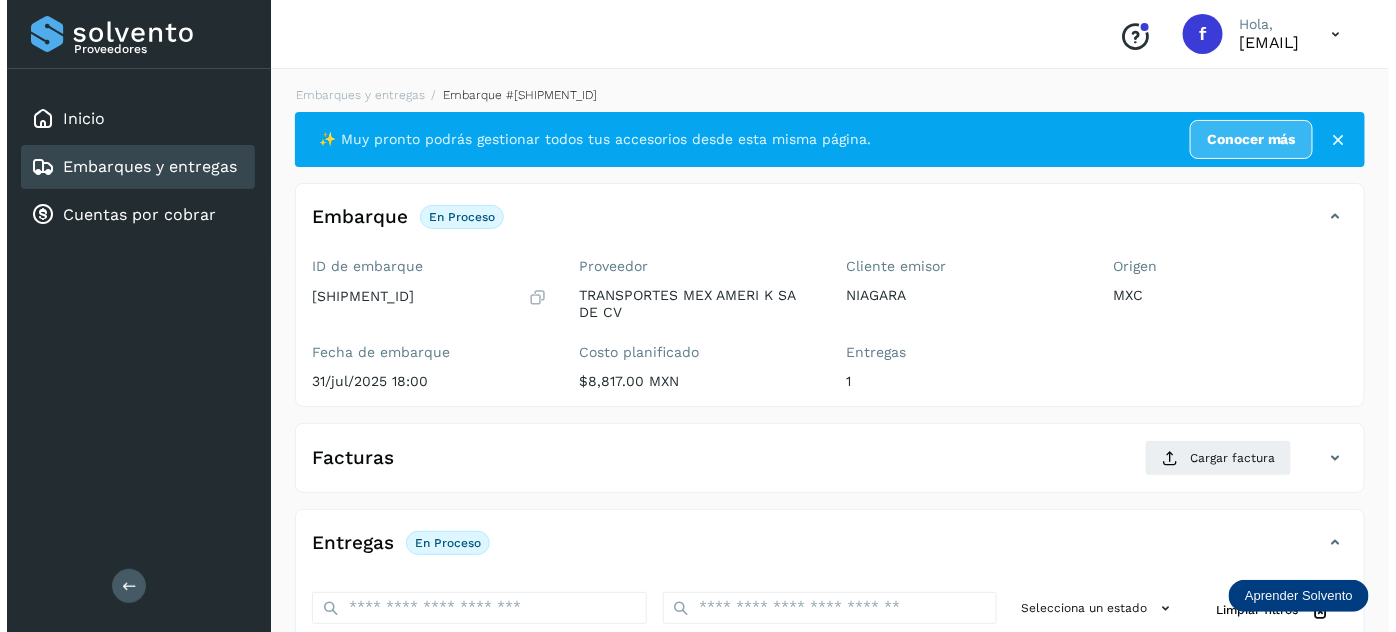 scroll, scrollTop: 327, scrollLeft: 0, axis: vertical 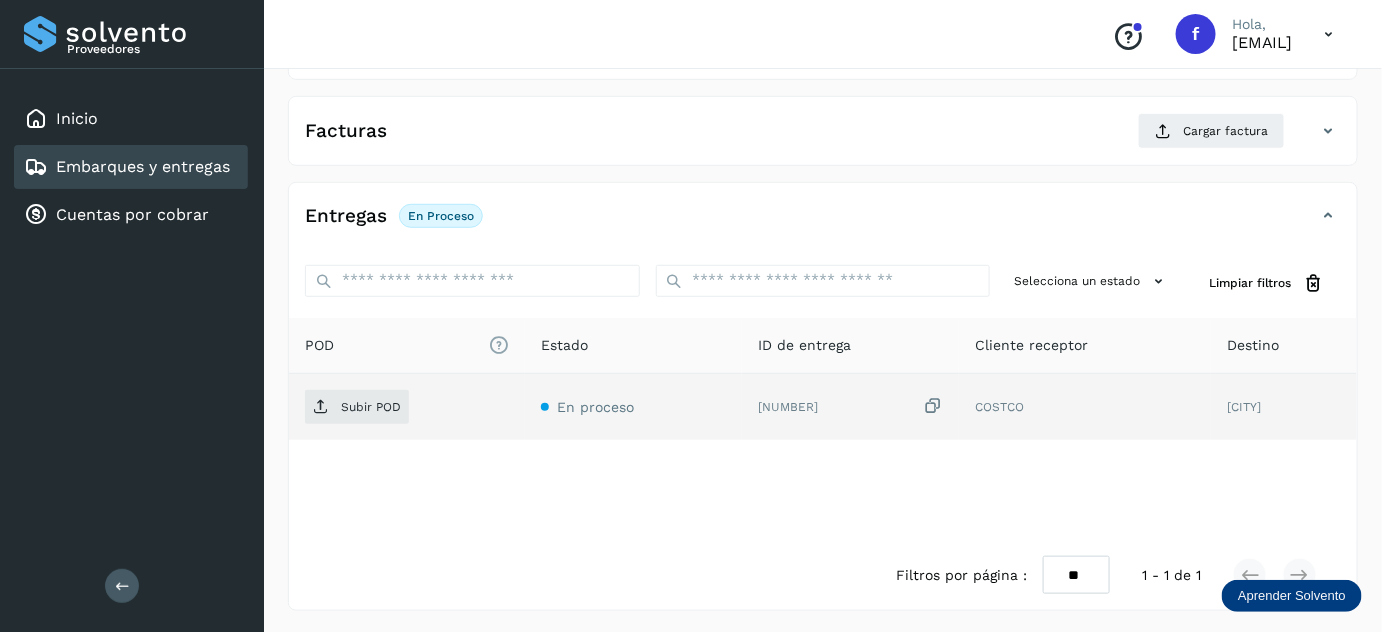 click at bounding box center [933, 406] 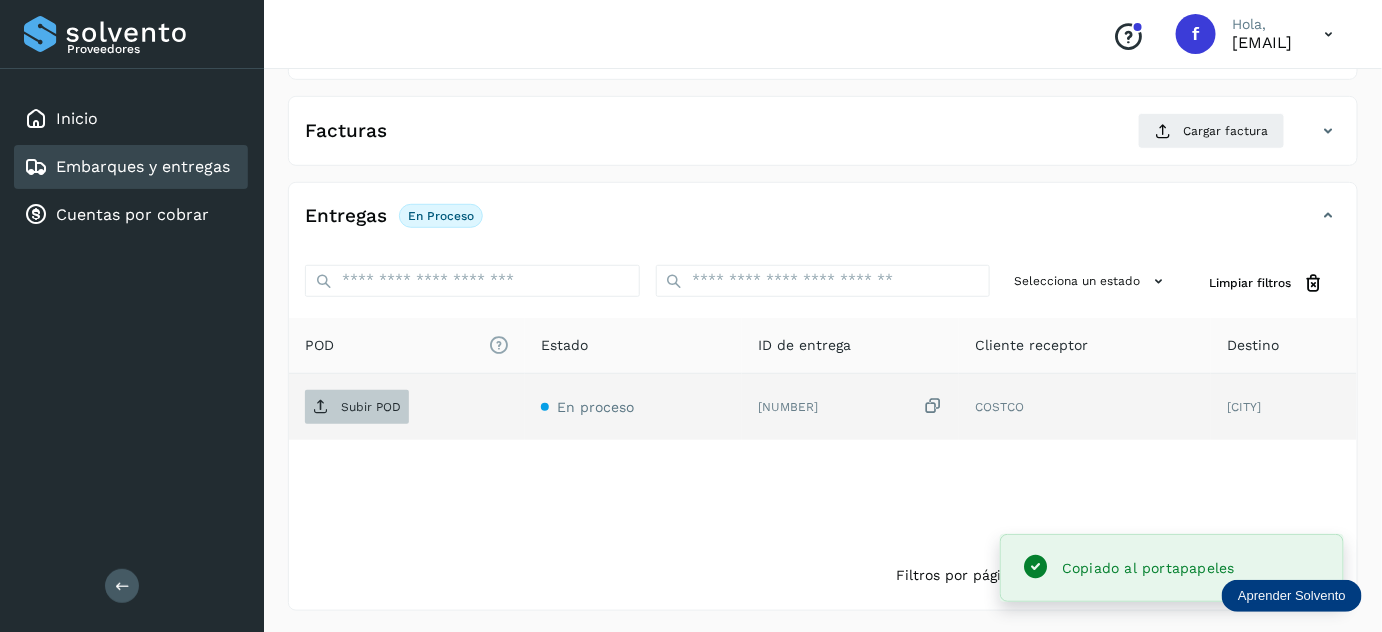 click on "Subir POD" at bounding box center (371, 407) 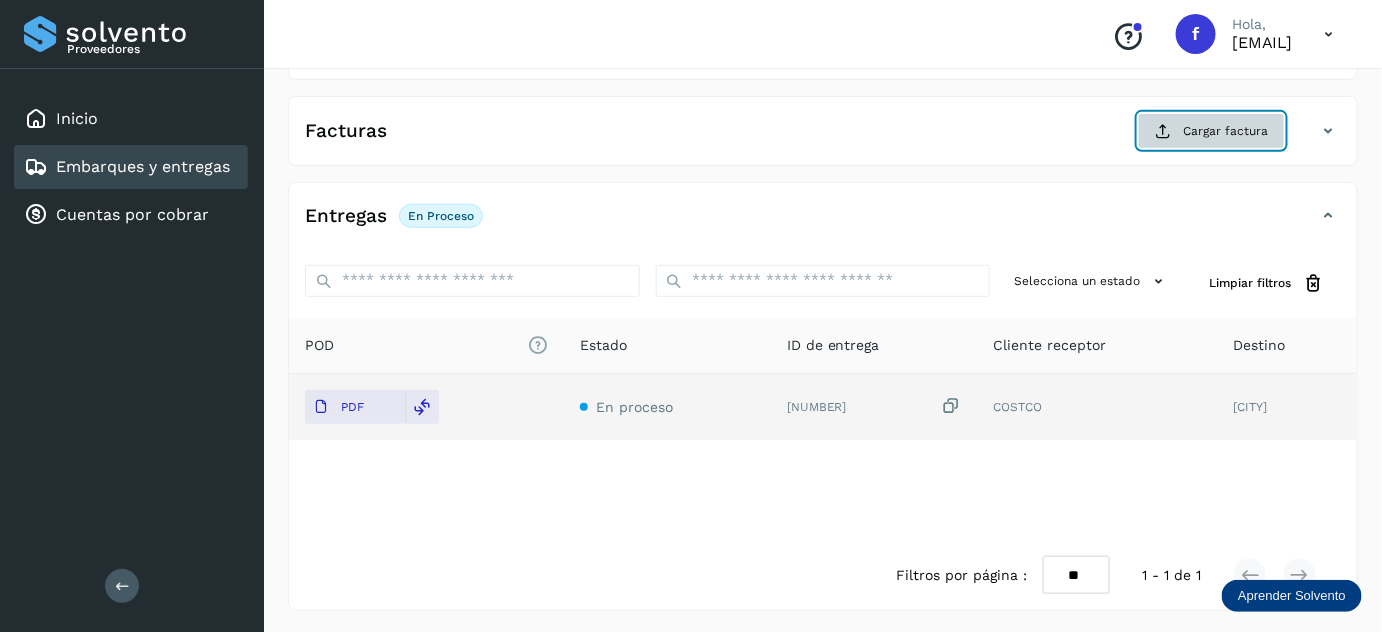 click on "Cargar factura" 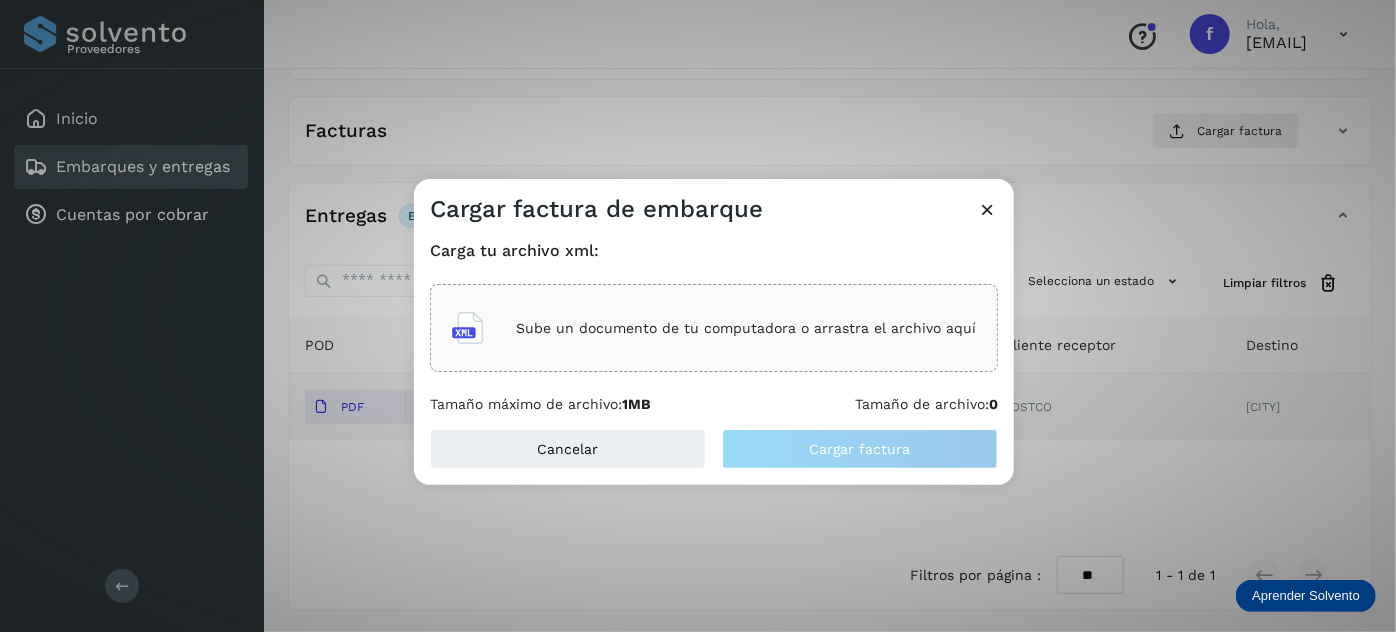 click on "Sube un documento de tu computadora o arrastra el archivo aquí" at bounding box center (746, 328) 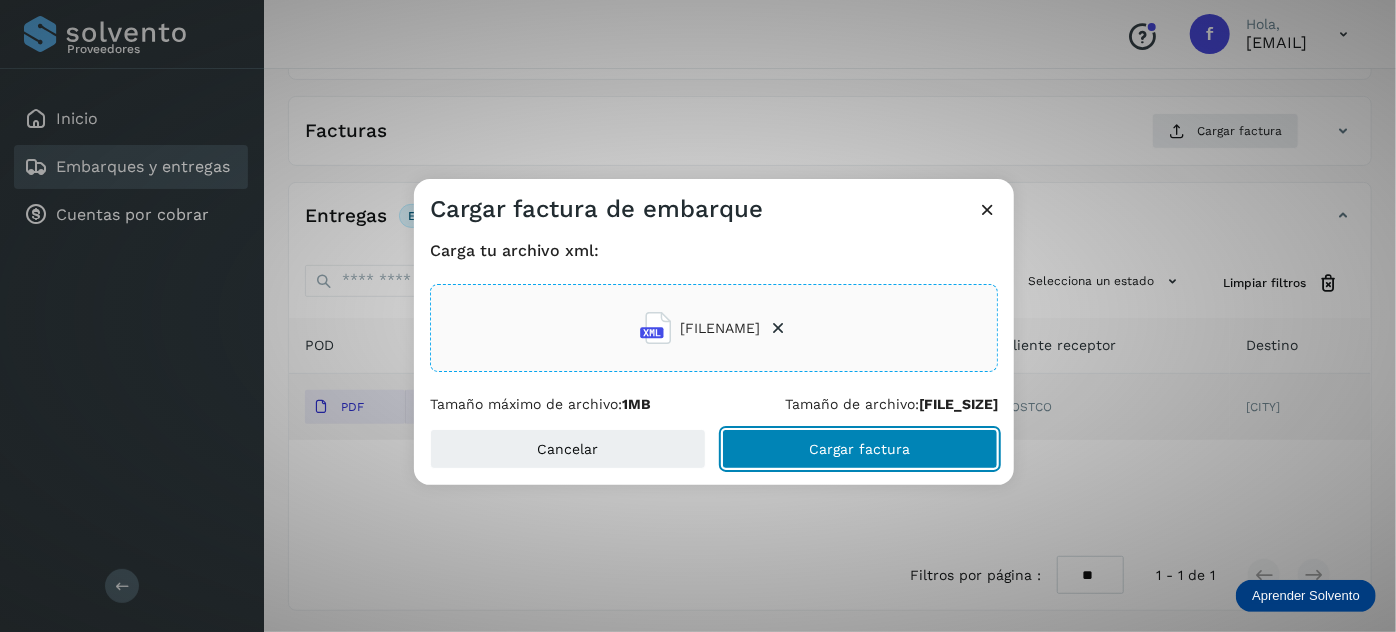 click on "Cargar factura" 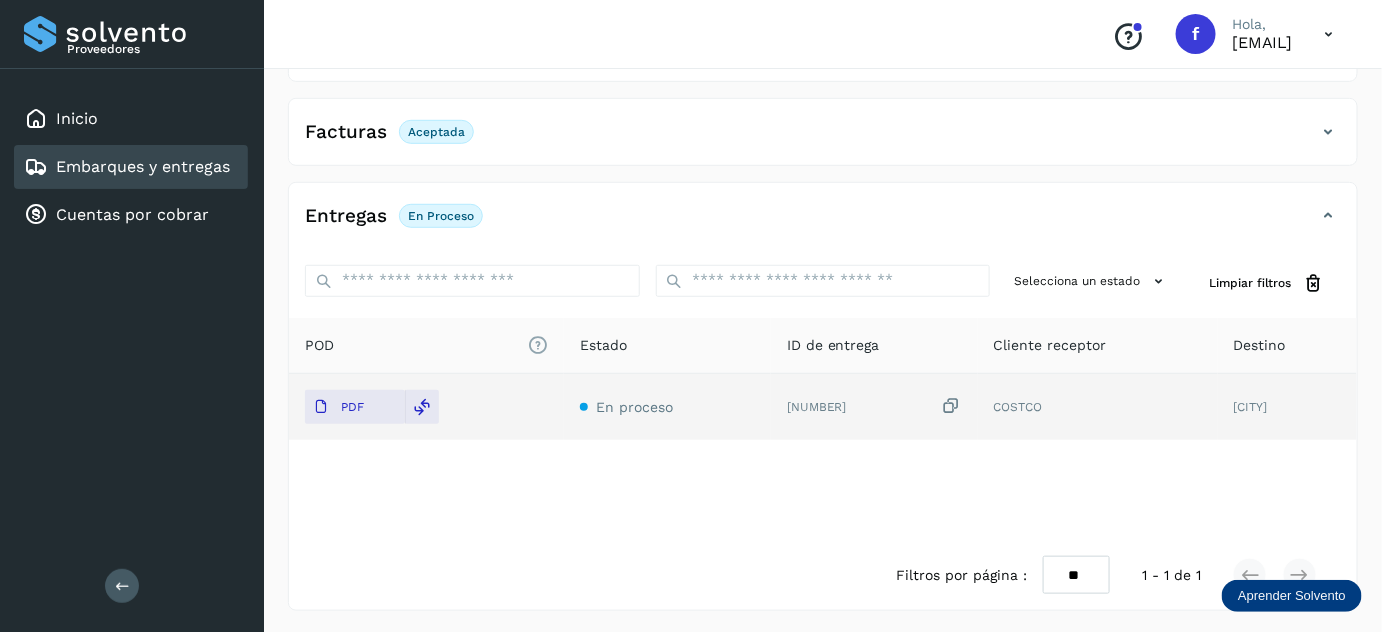 scroll, scrollTop: 0, scrollLeft: 0, axis: both 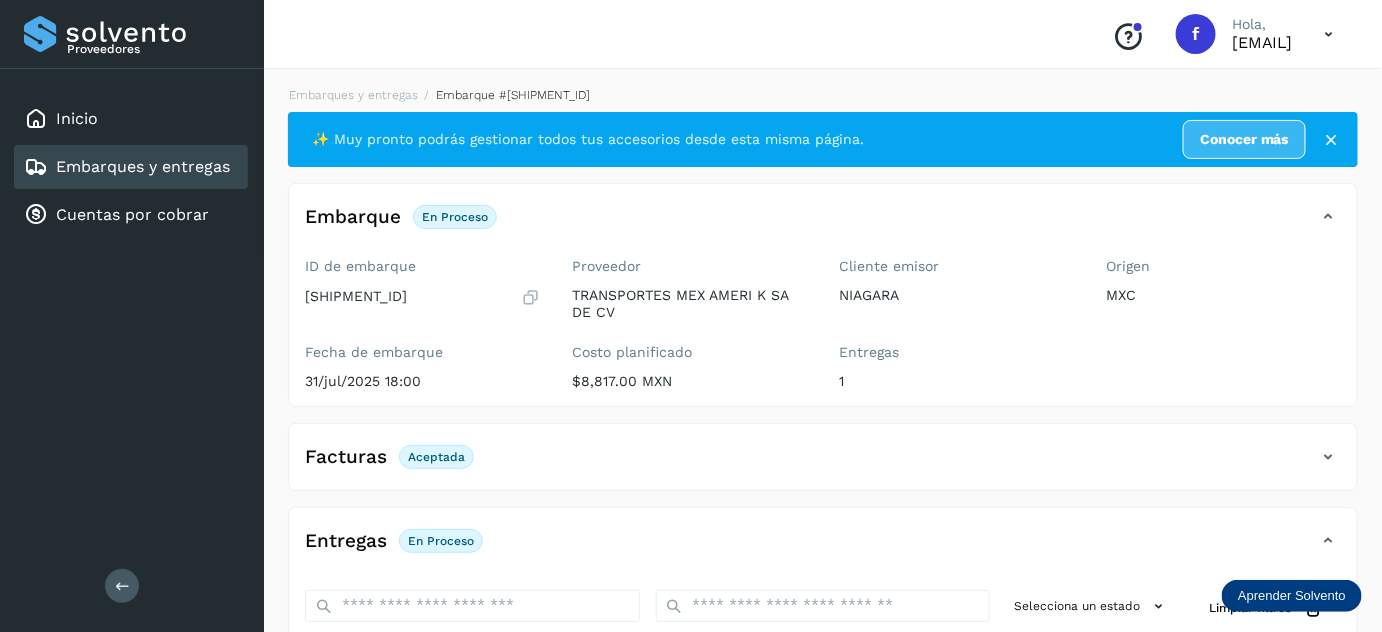 click on "Embarques y entregas" 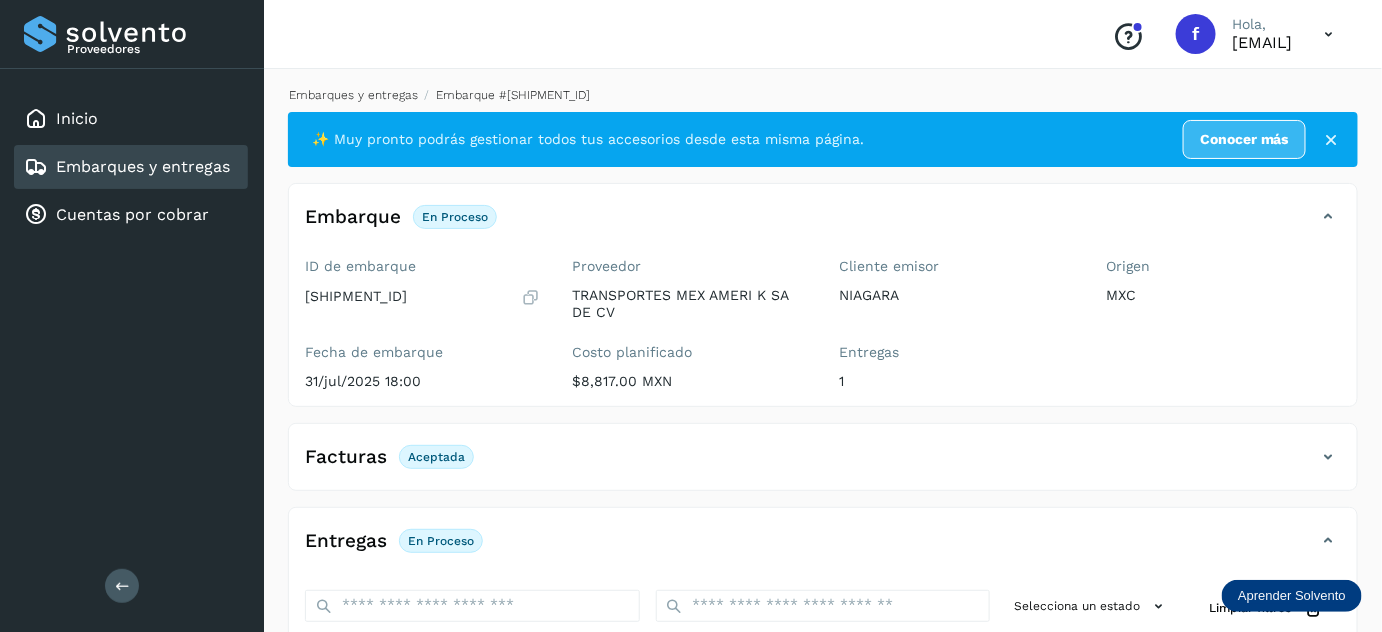 click on "Embarques y entregas" at bounding box center [353, 95] 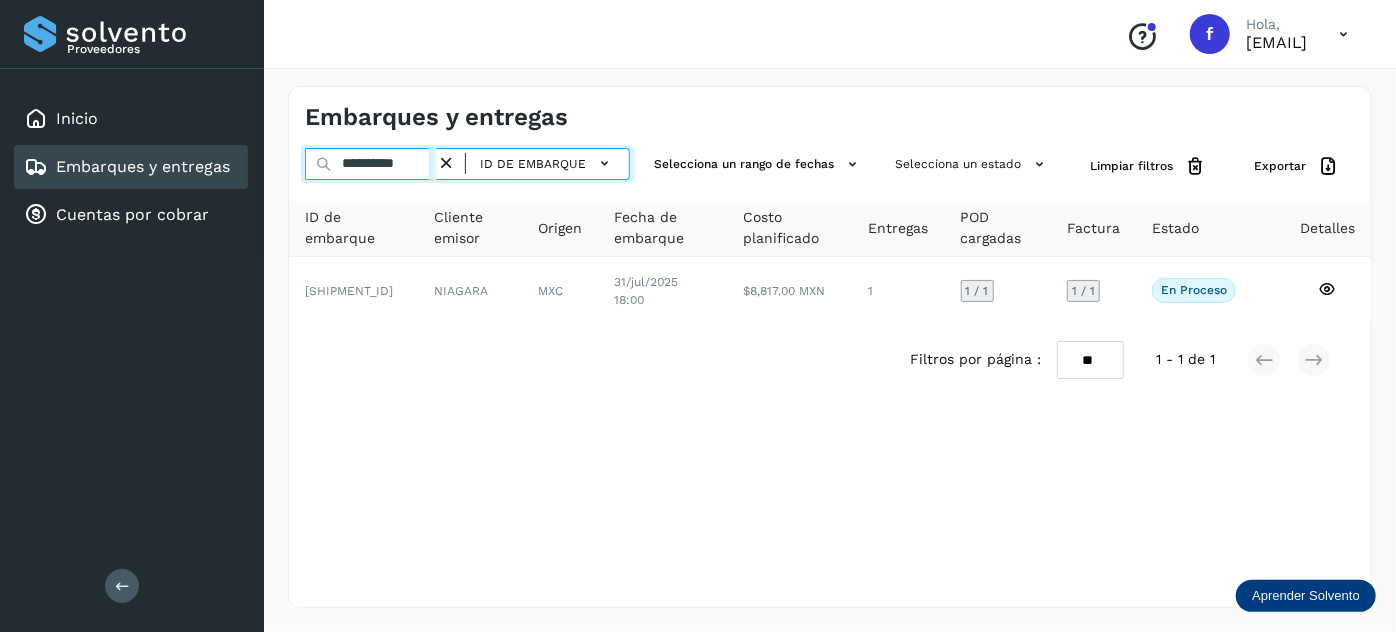 click on "**********" at bounding box center [370, 164] 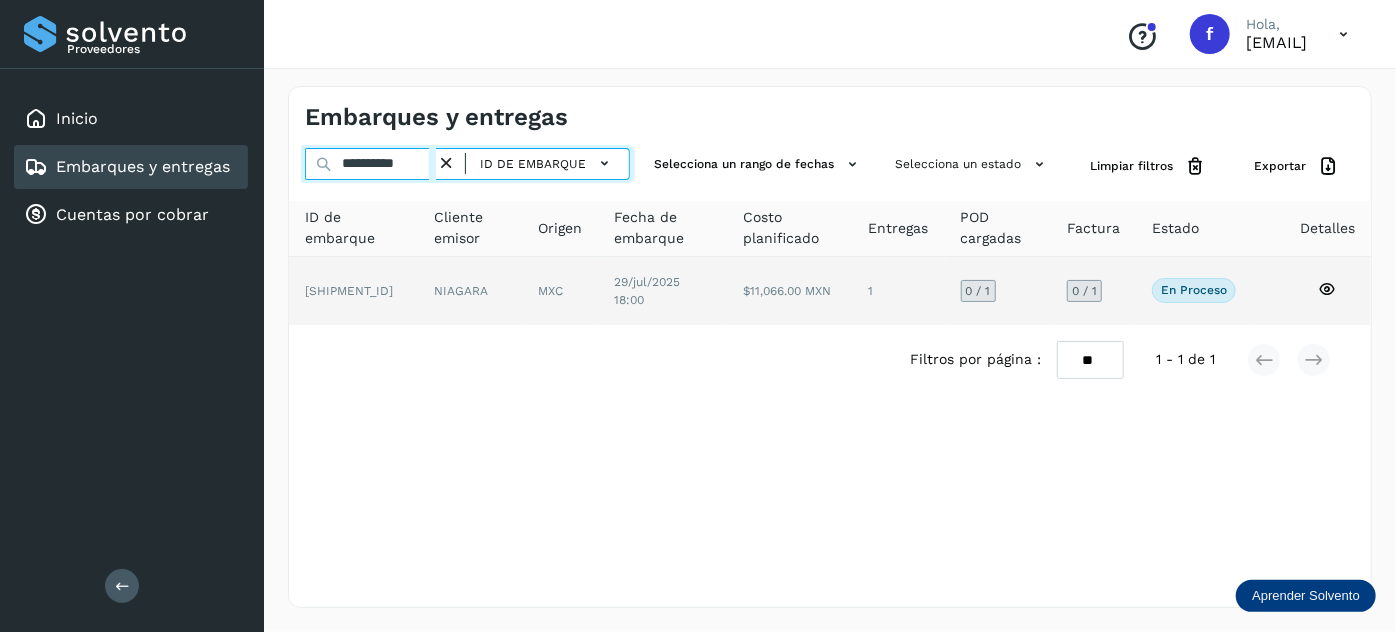 type on "**********" 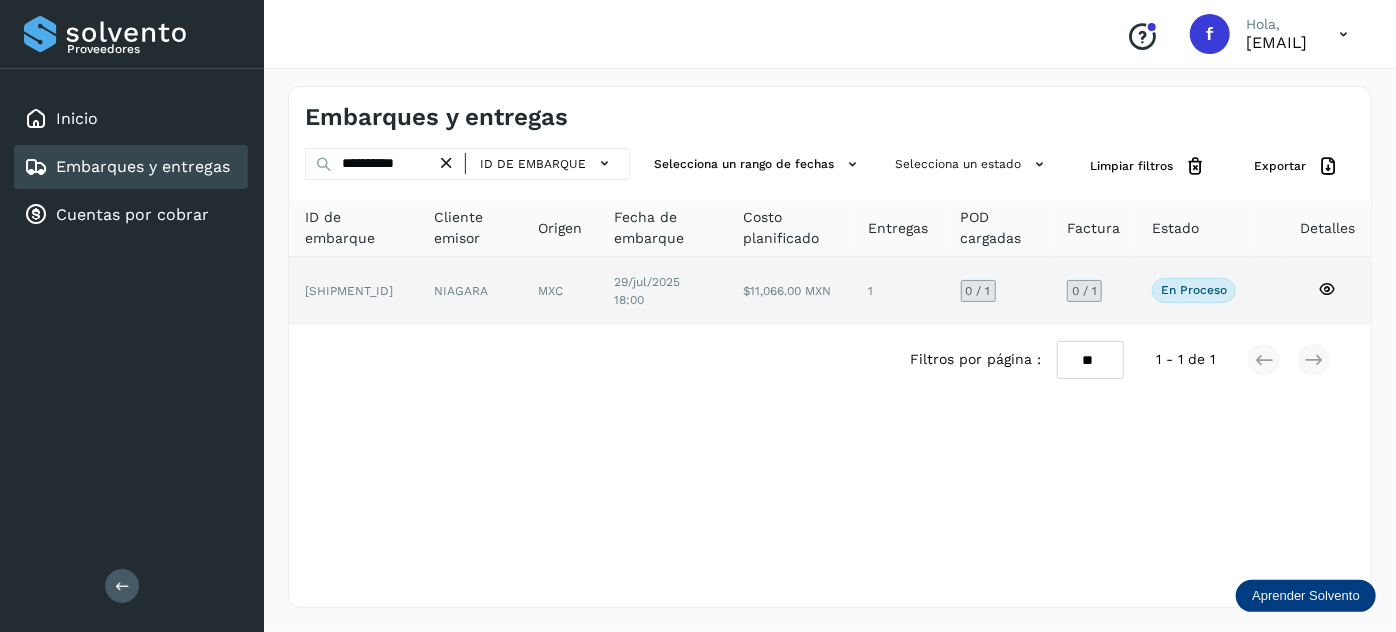 click on "MXC" 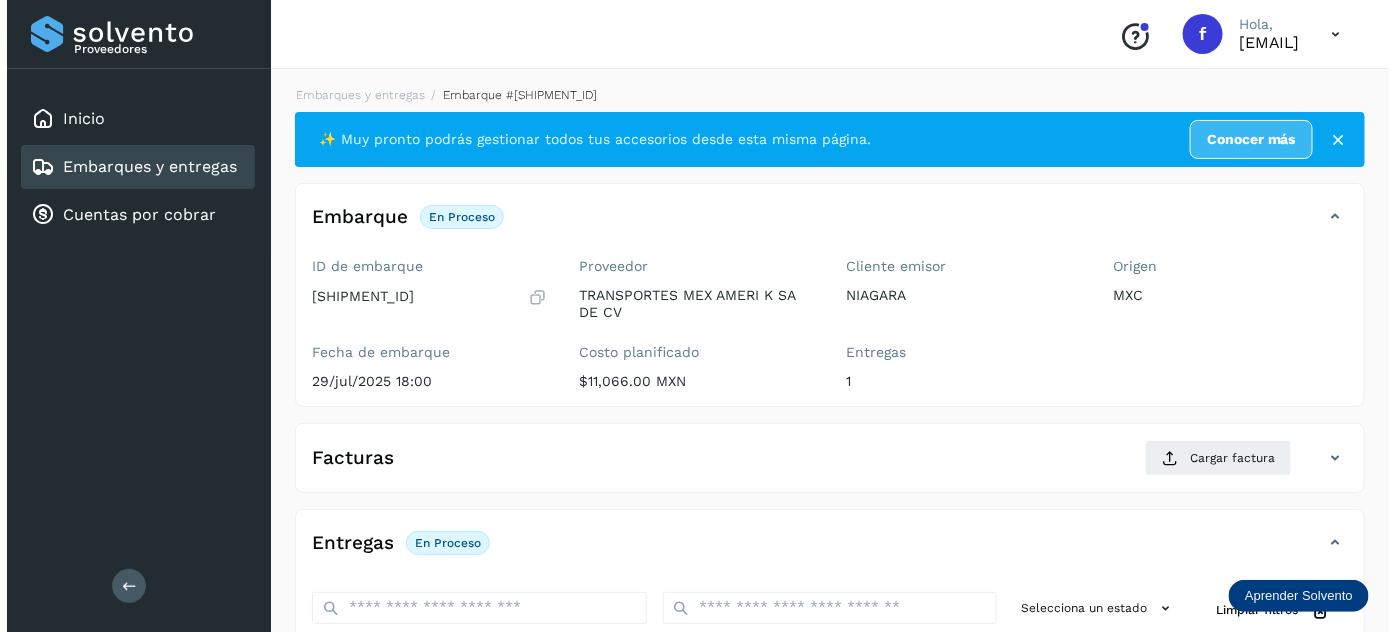 scroll, scrollTop: 327, scrollLeft: 0, axis: vertical 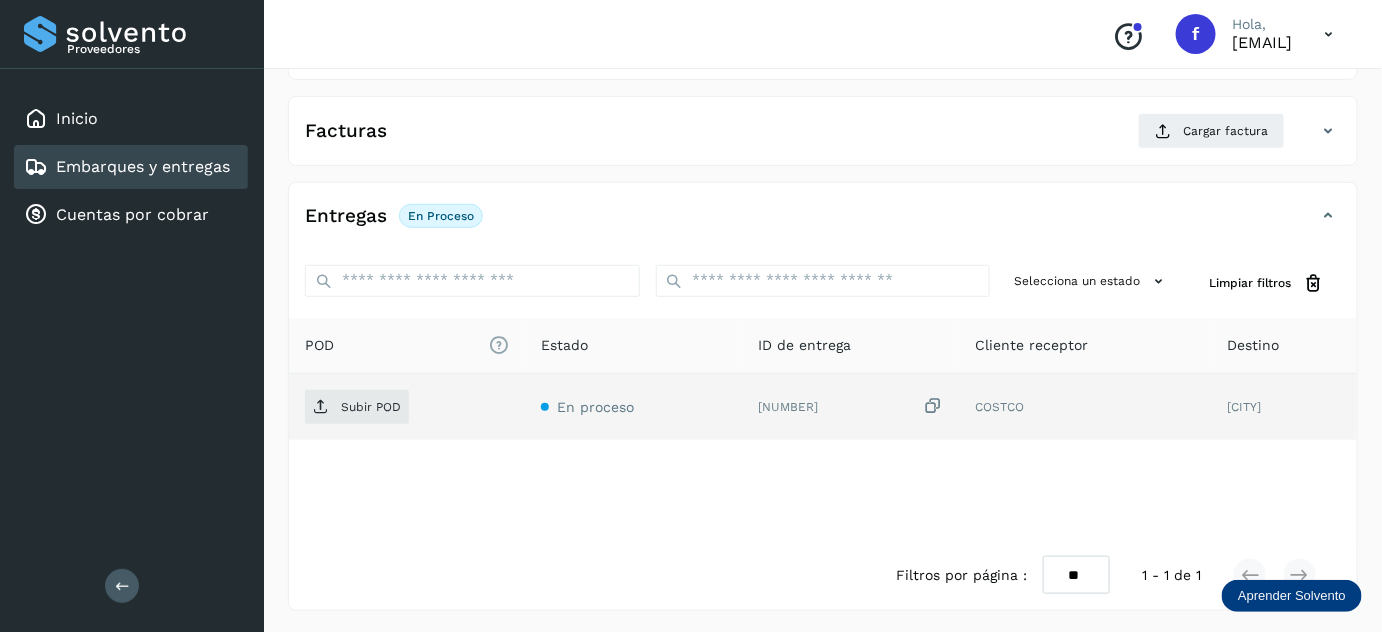 click at bounding box center [933, 406] 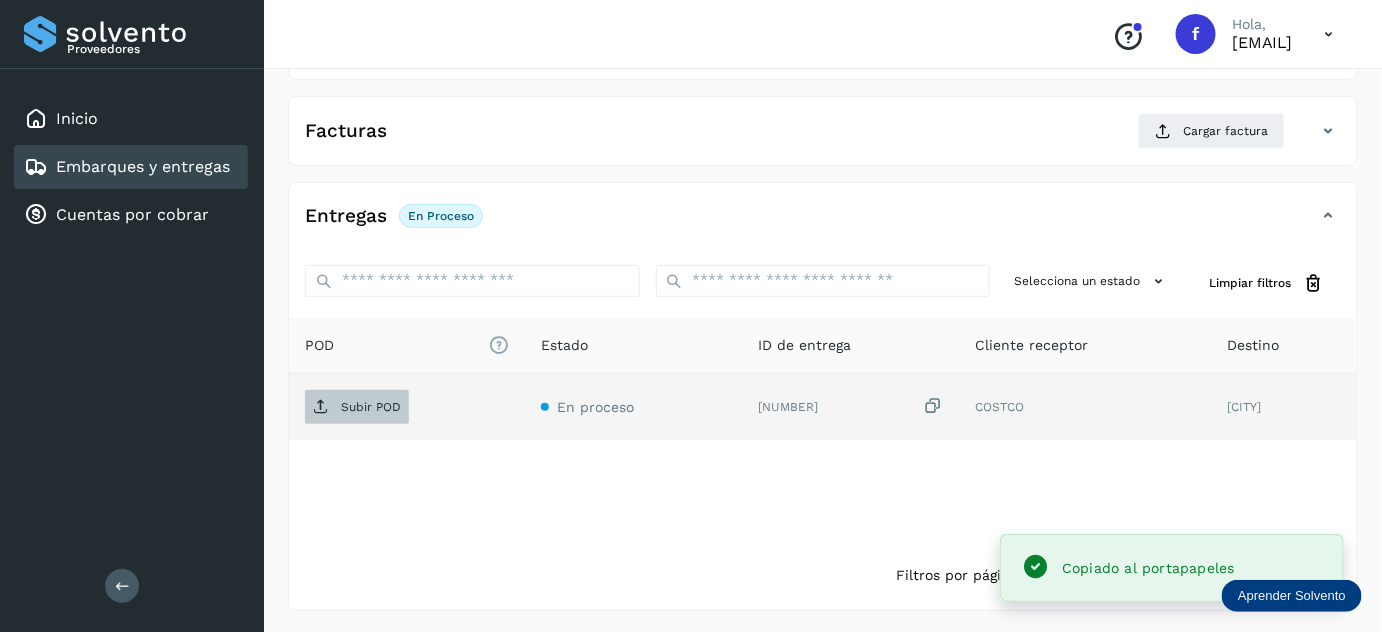 click on "Subir POD" at bounding box center [357, 407] 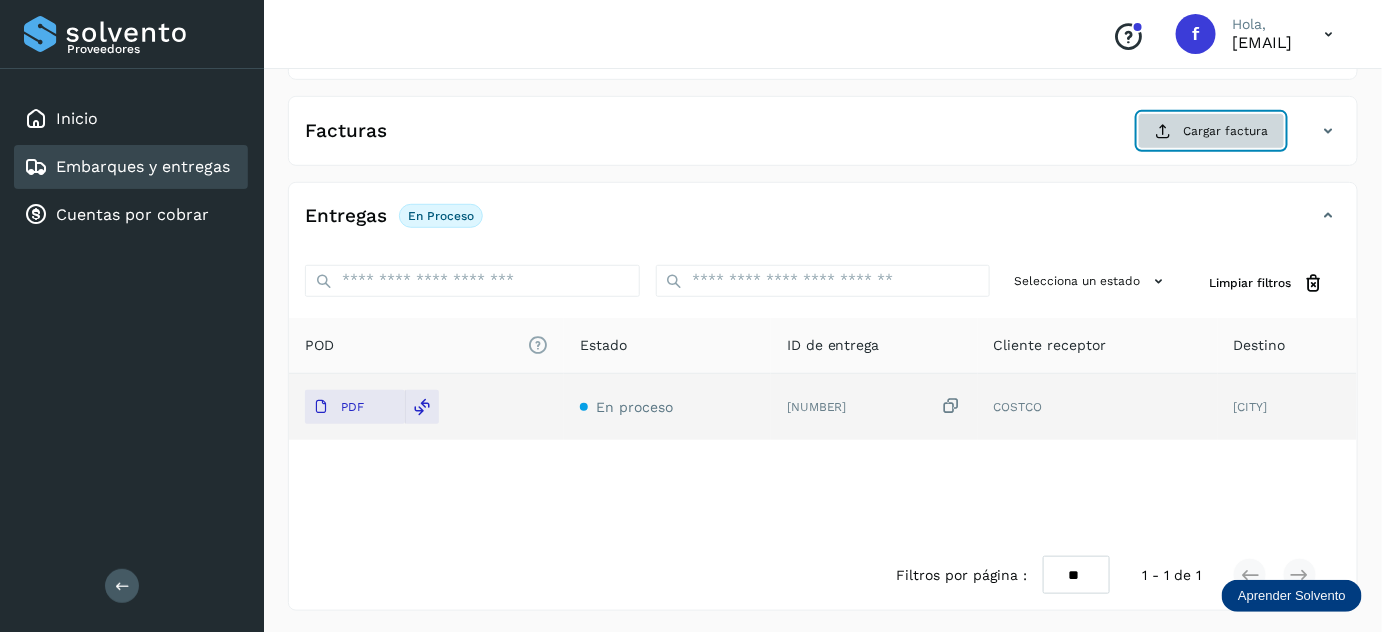 click on "Cargar factura" at bounding box center [1211, 131] 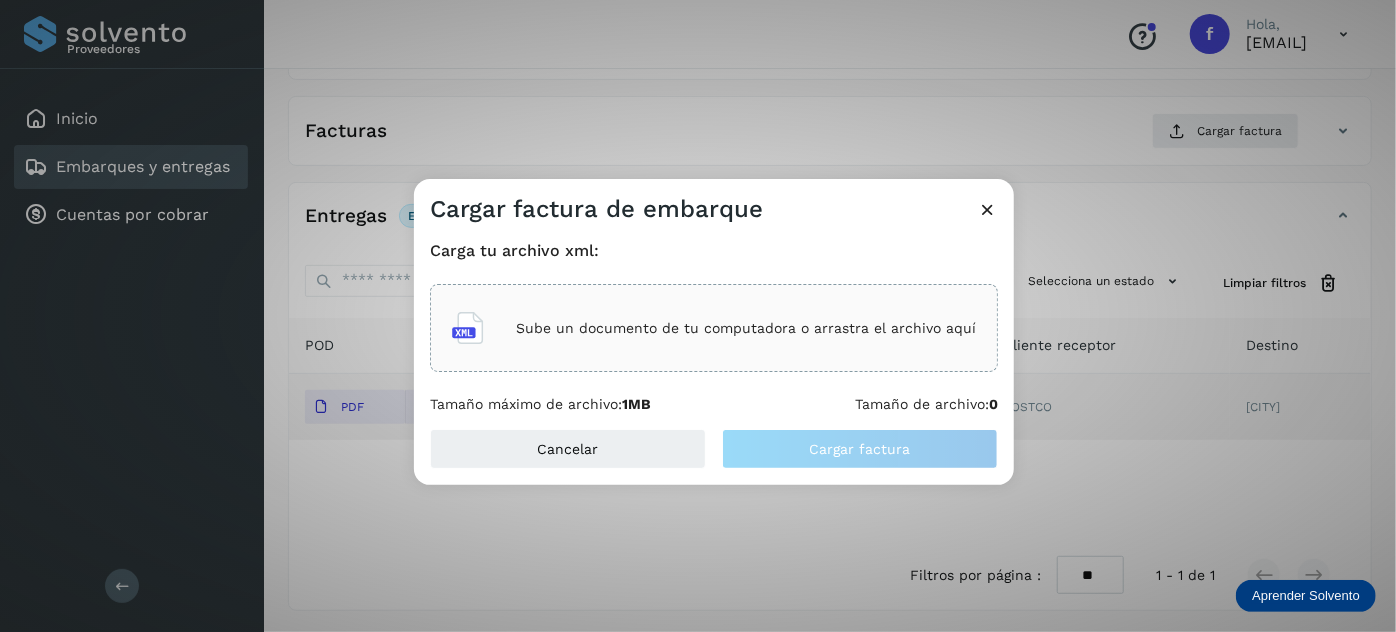 click on "Sube un documento de tu computadora o arrastra el archivo aquí" 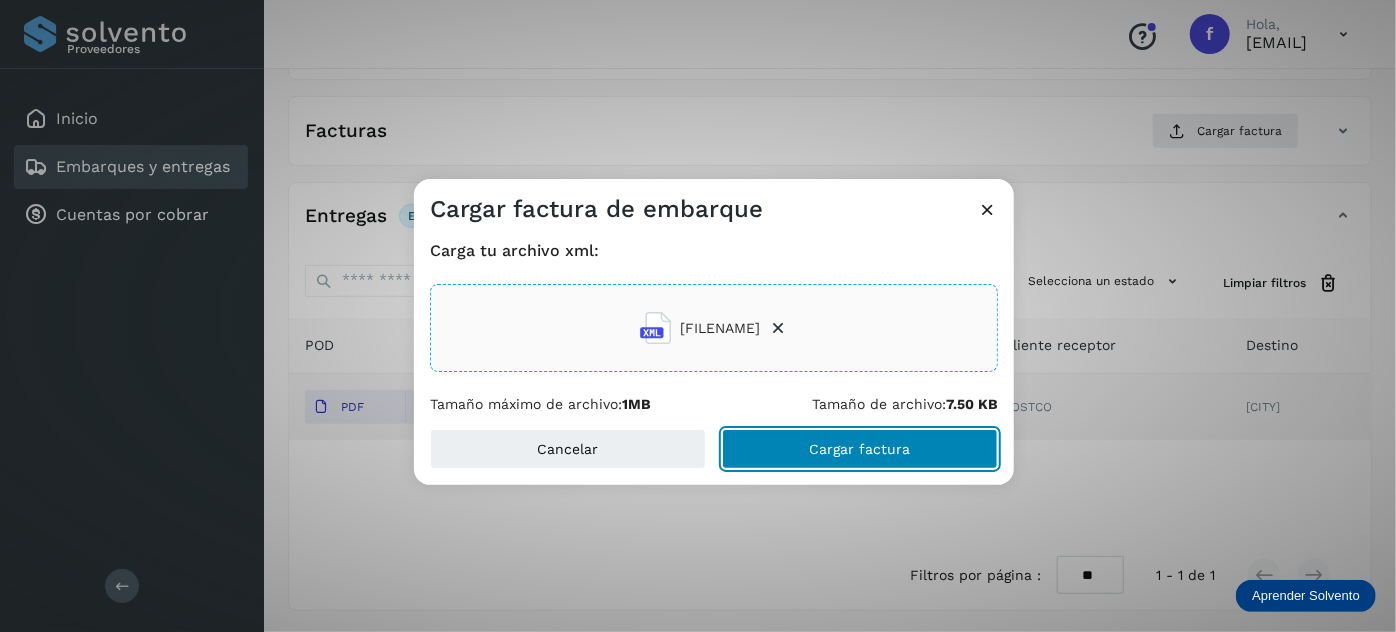 click on "Cargar factura" 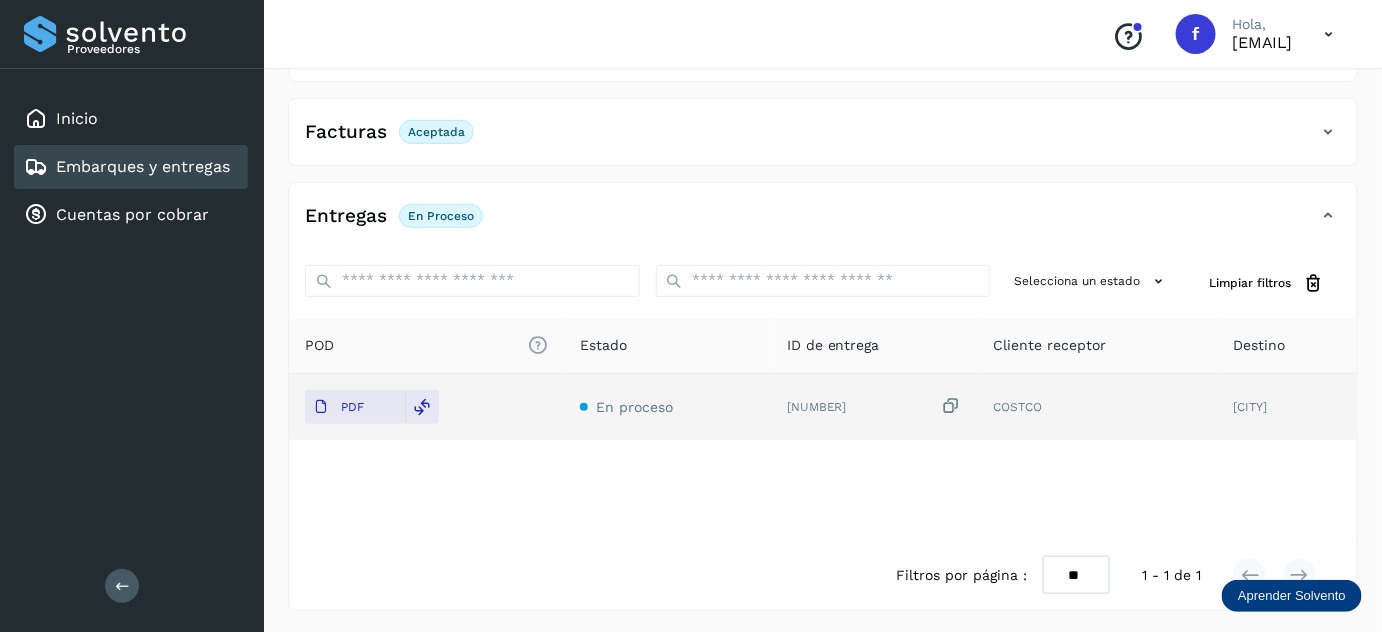 scroll, scrollTop: 0, scrollLeft: 0, axis: both 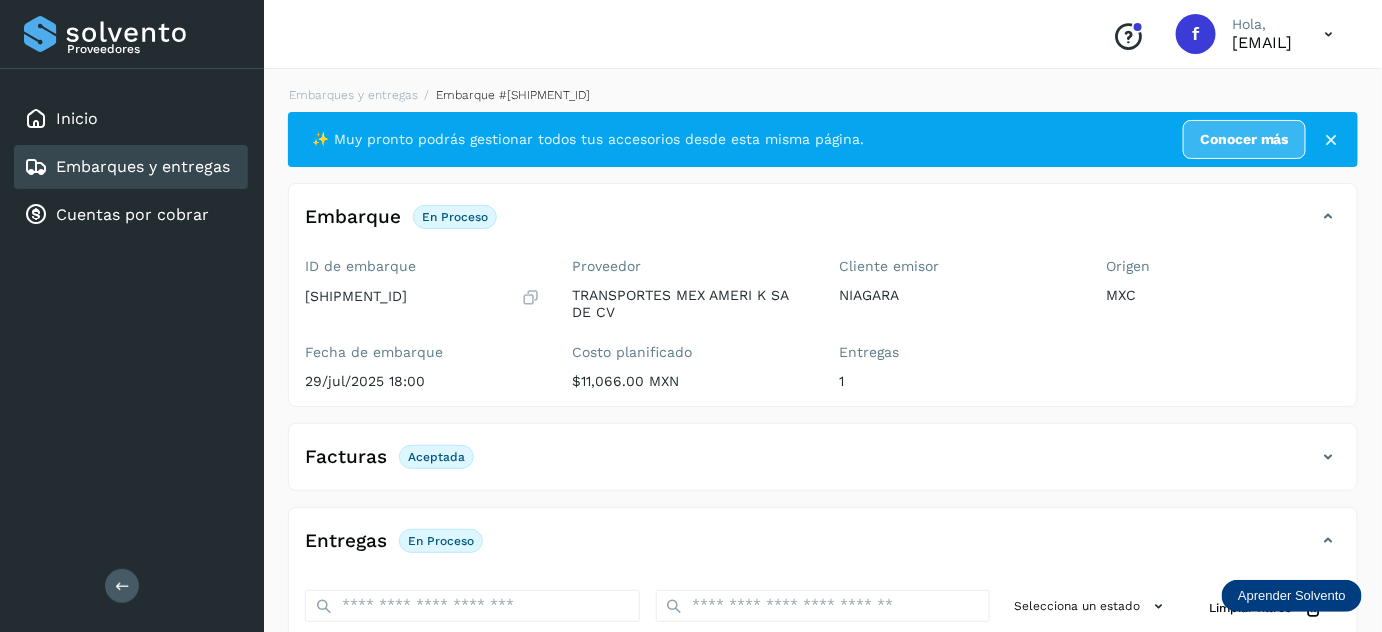click on "Embarques y entregas Embarque #[SHIPMENT_ID]  ✨ Muy pronto podrás gestionar todos tus accesorios desde esta misma página. Conocer más Embarque En proceso
Verifica el estado de la factura o entregas asociadas a este embarque
ID de embarque [SHIPMENT_ID] Fecha de embarque [DATE] [TIME] Proveedor TRANSPORTES MEX AMERI K SA DE CV Costo planificado  $11,066.00 MXN  Cliente emisor NIAGARA Entregas 1 Origen [CITY] Facturas Aceptada Estado Aceptada Entregas En proceso Selecciona un estado Limpiar filtros POD
El tamaño máximo de archivo es de 20 Mb.
Estado ID de entrega Cliente receptor Destino PDF En proceso [DELIVERY_ID]  COSTCO [CITY] COSTCO [DELIVERY_ID] PDF Destino: [CITY] En proceso Filtros por página : ** ** ** 1 - 1 de 1" at bounding box center [823, 511] 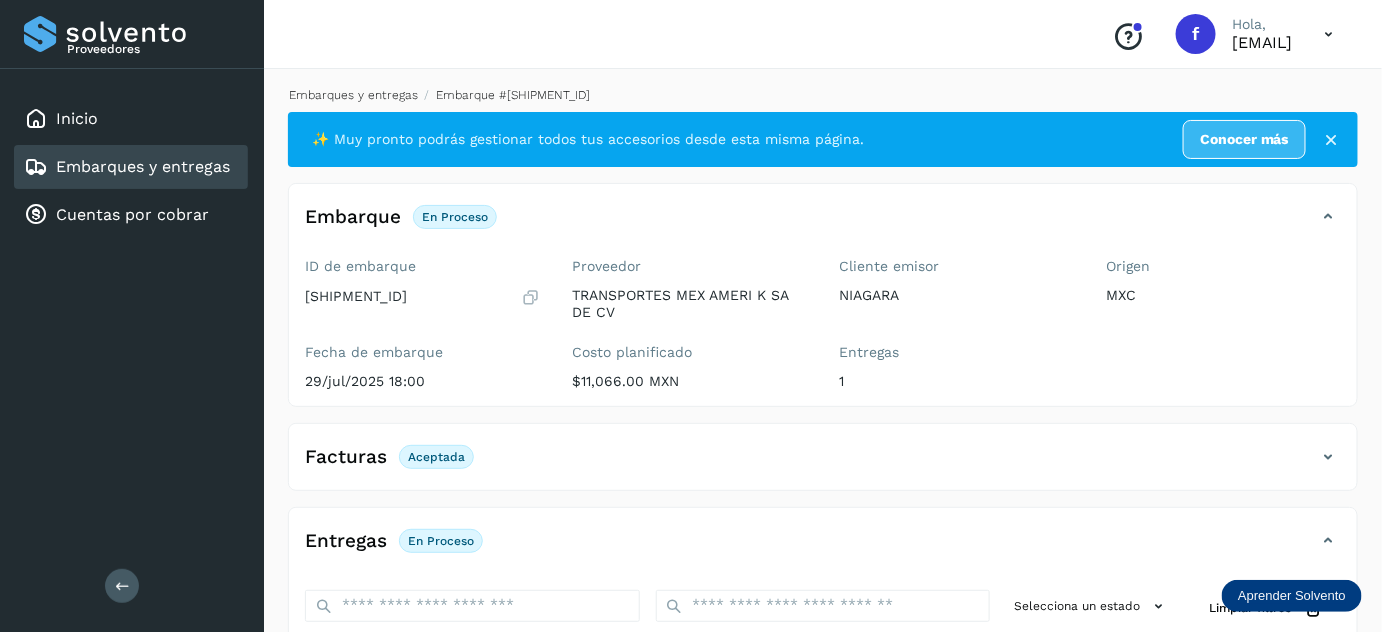 click on "Embarques y entregas" at bounding box center (353, 95) 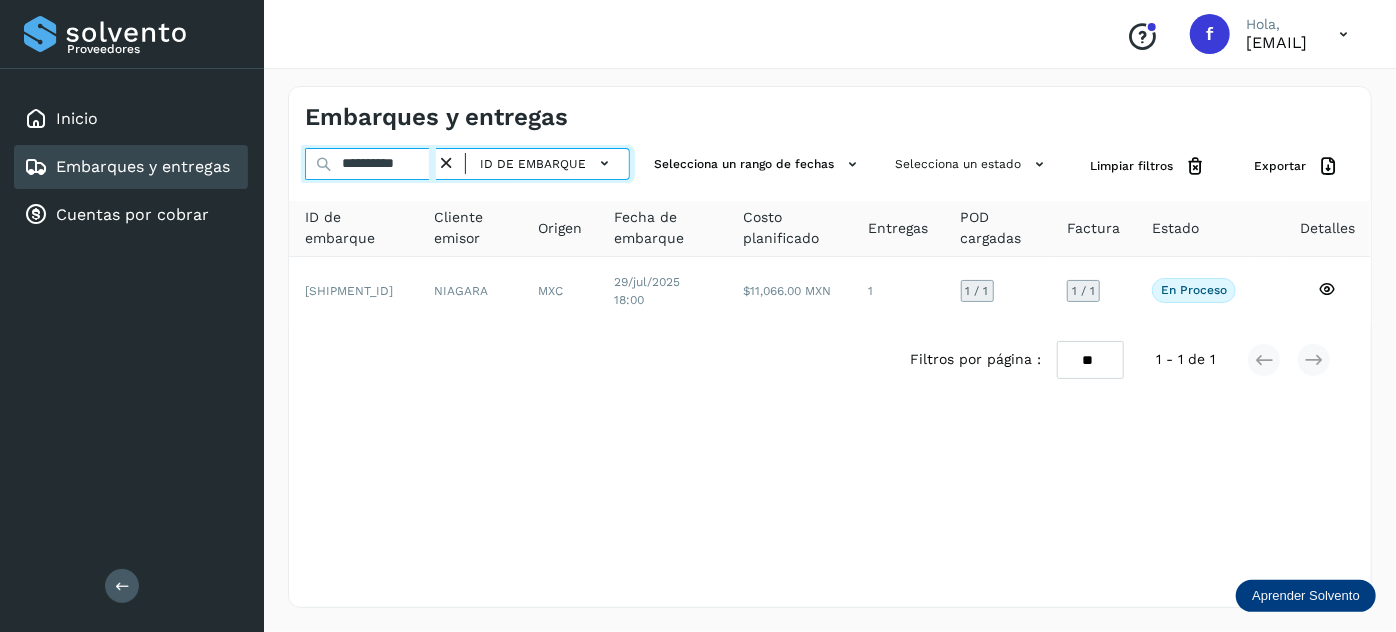 click on "**********" at bounding box center (370, 164) 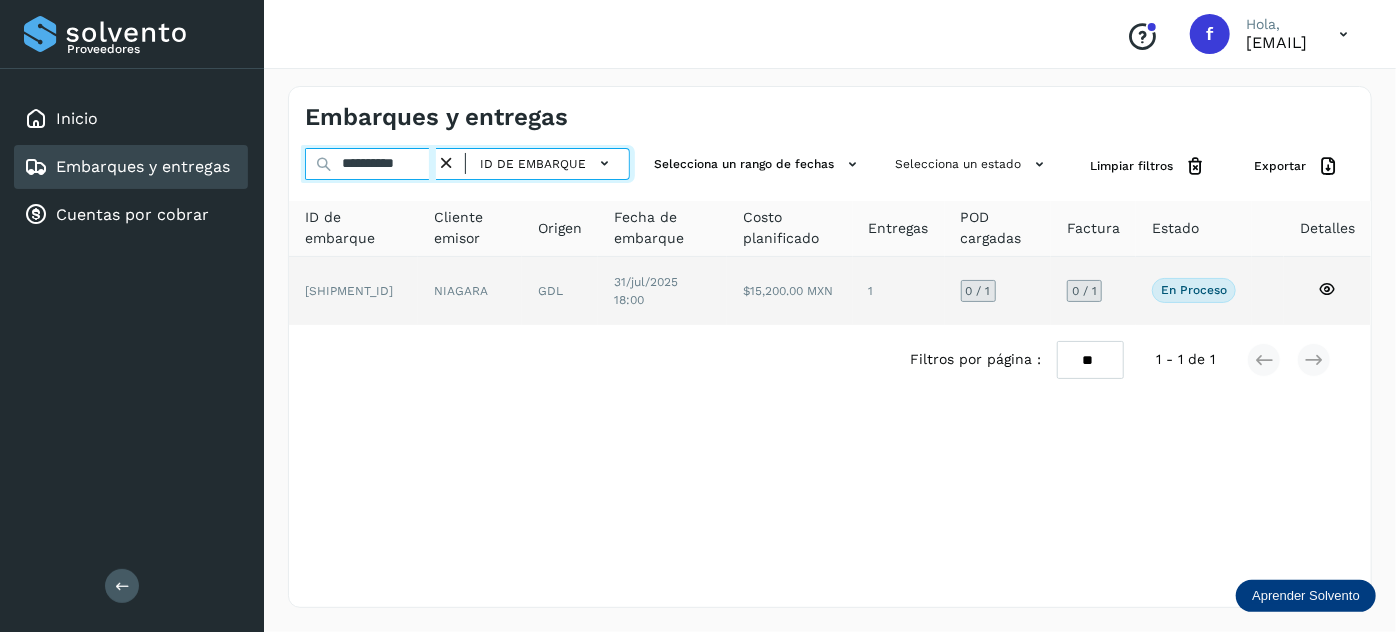 type on "**********" 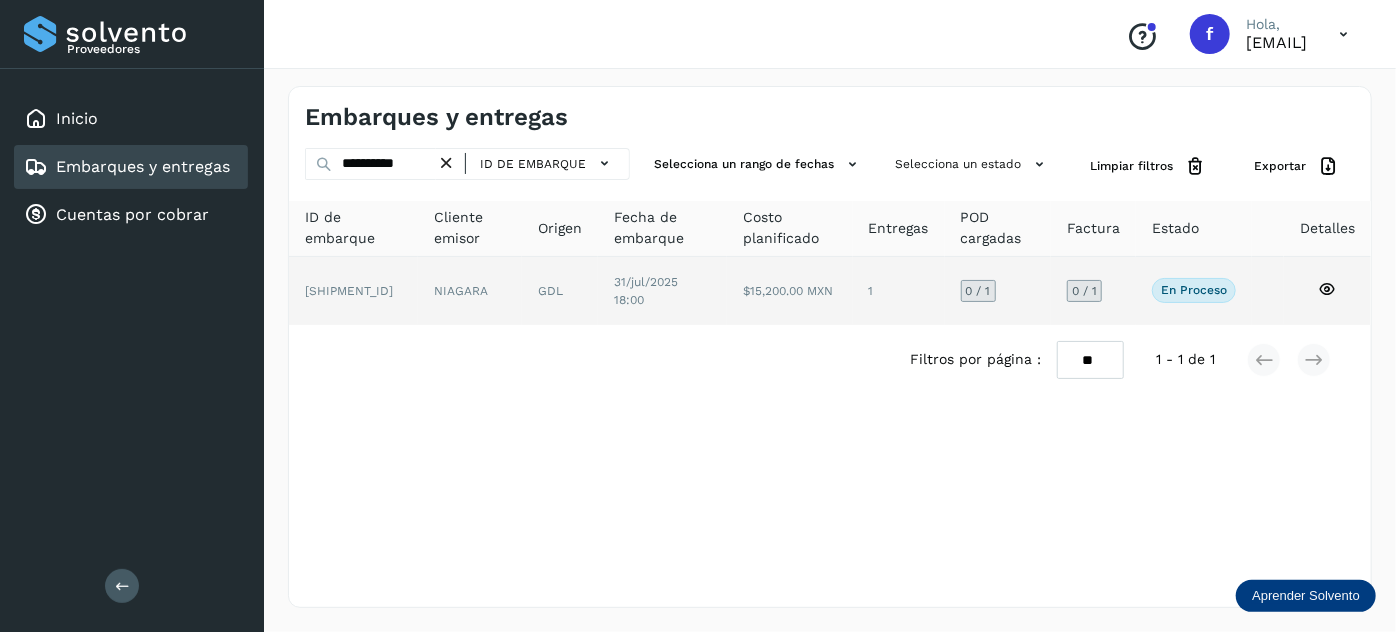 click on "31/jul/2025 18:00" 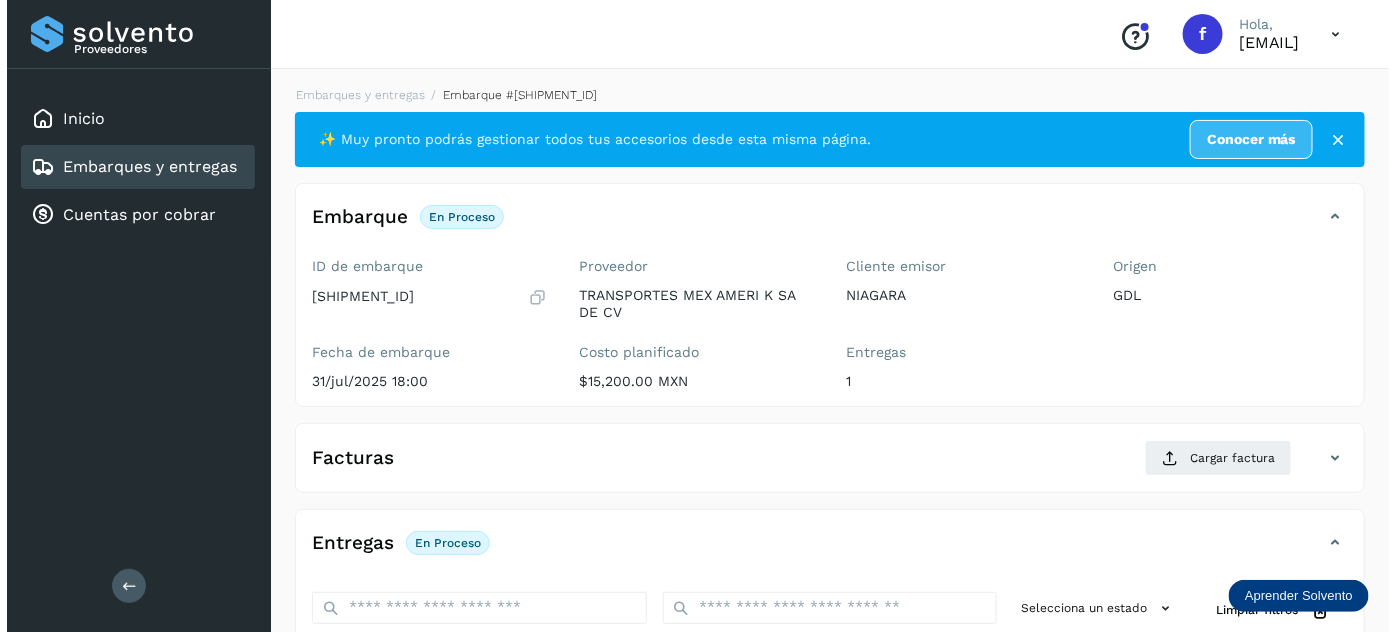 scroll, scrollTop: 327, scrollLeft: 0, axis: vertical 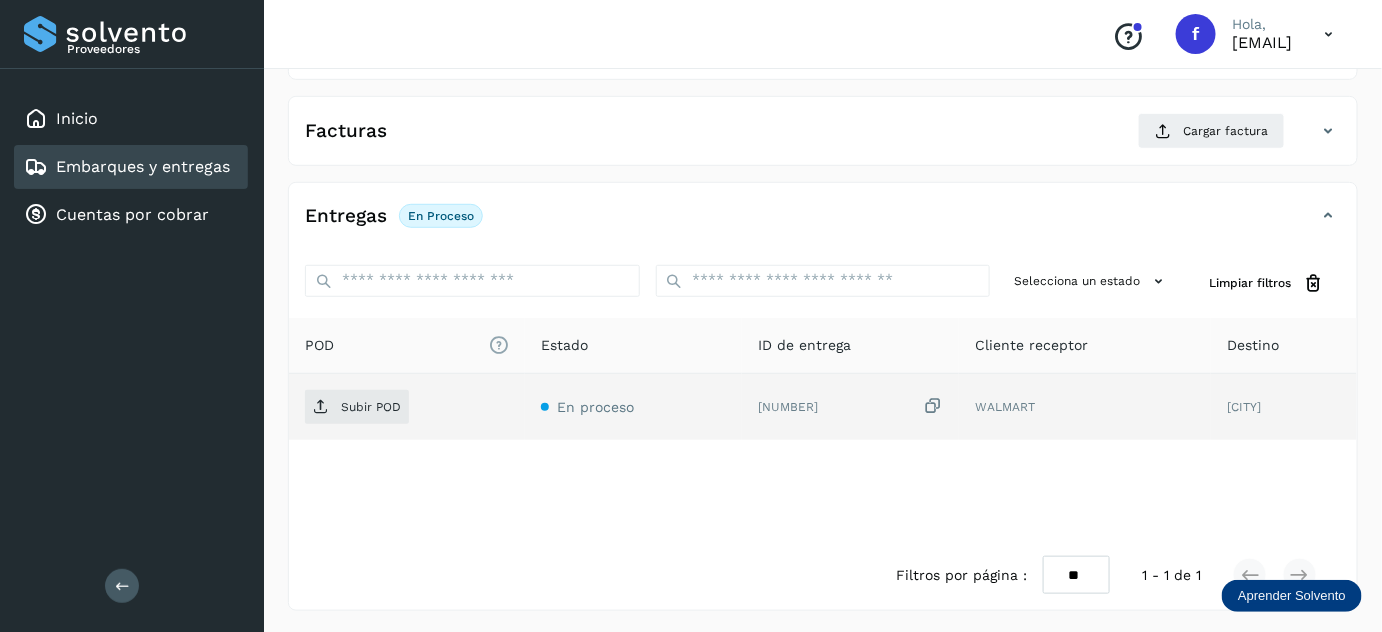 click at bounding box center (933, 406) 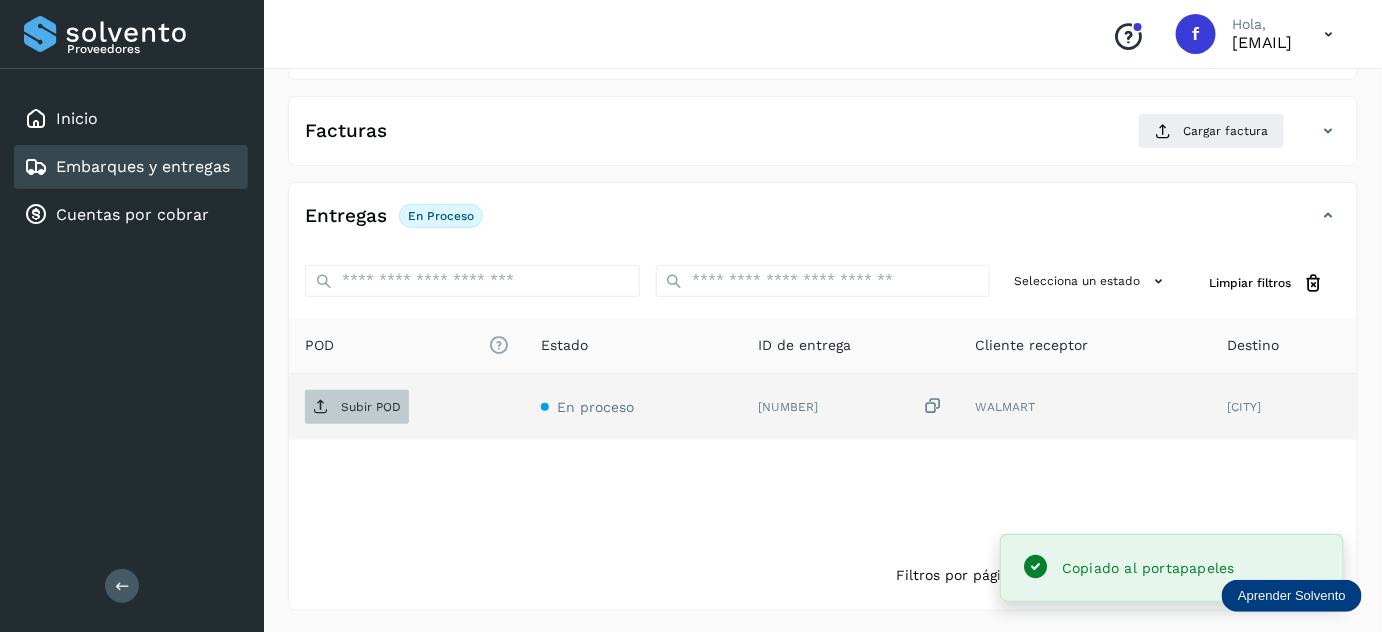 click on "Subir POD" at bounding box center (357, 407) 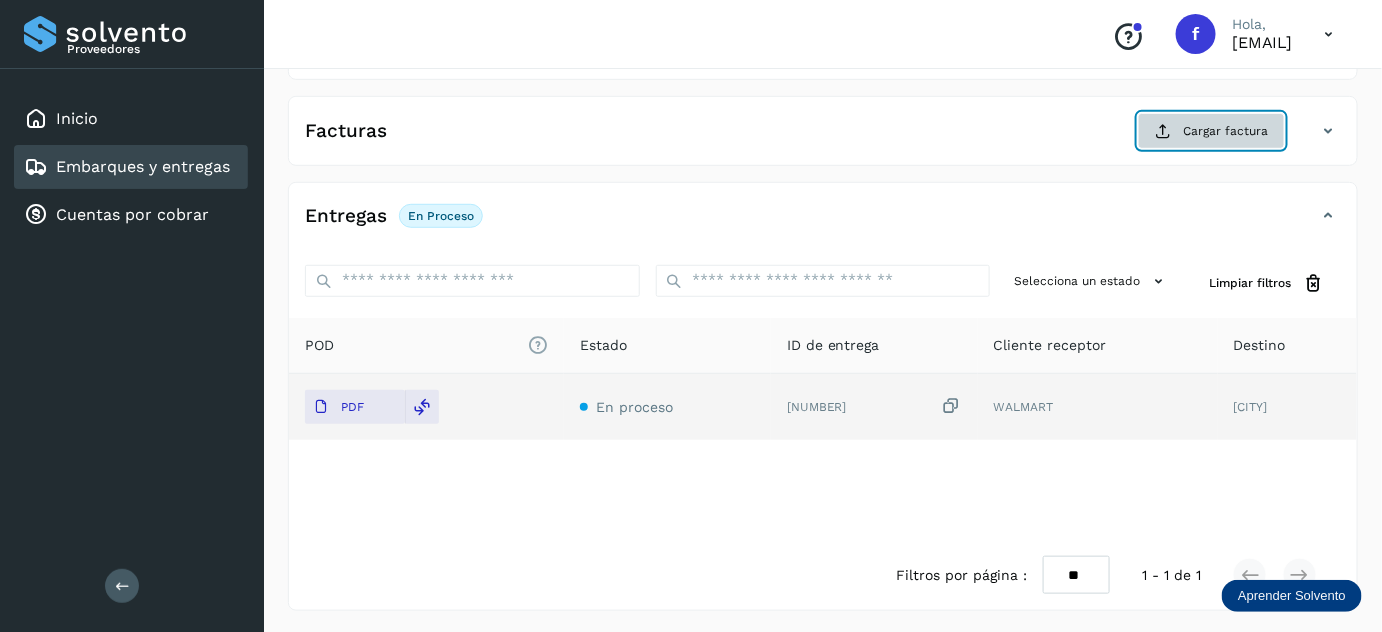 click at bounding box center (1163, 131) 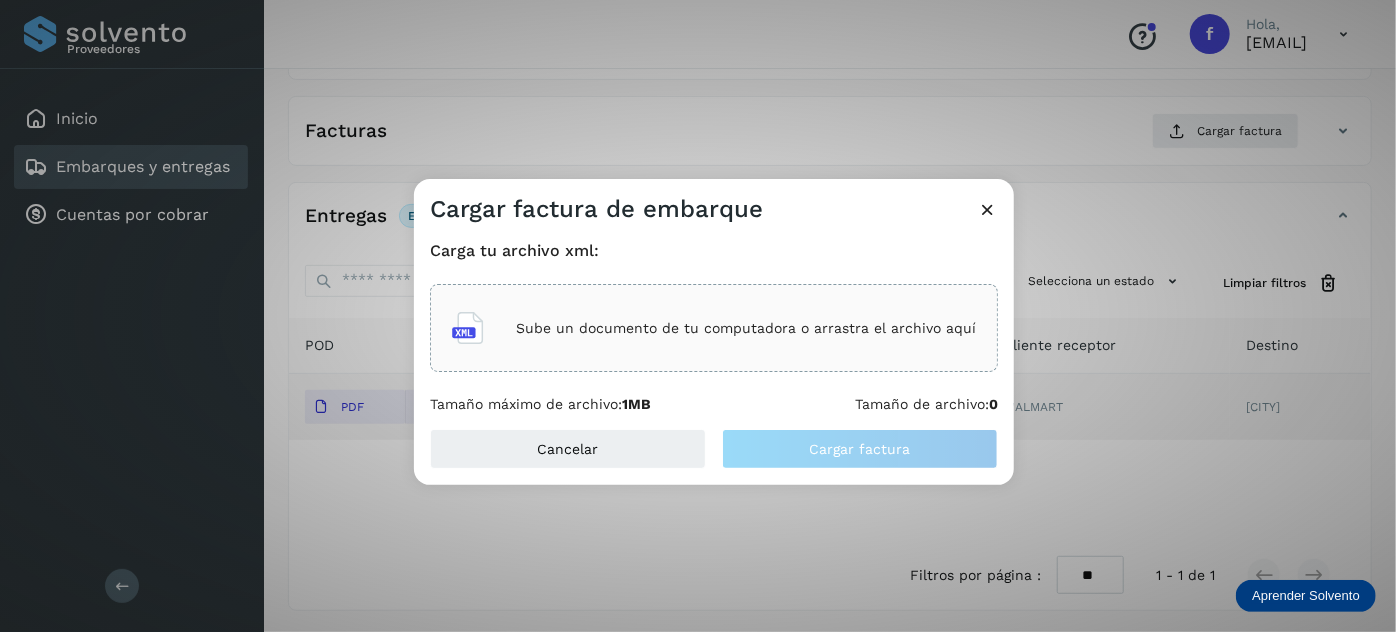 click on "Sube un documento de tu computadora o arrastra el archivo aquí" 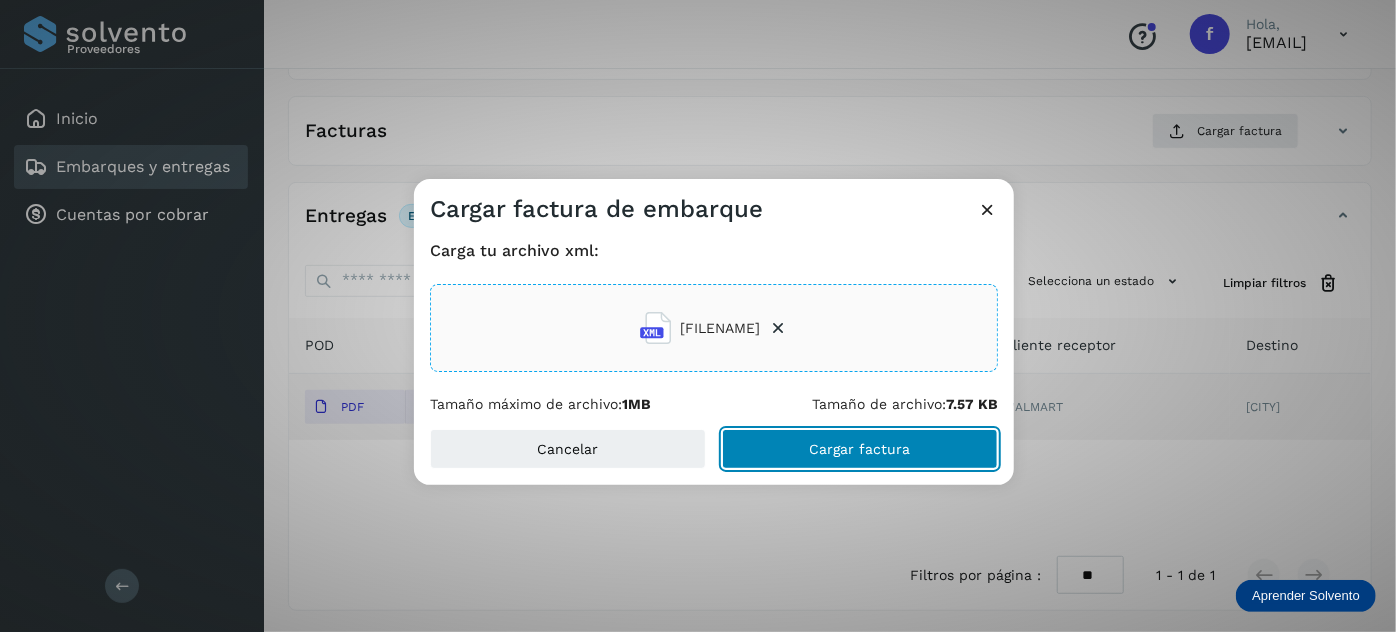 click on "Cargar factura" 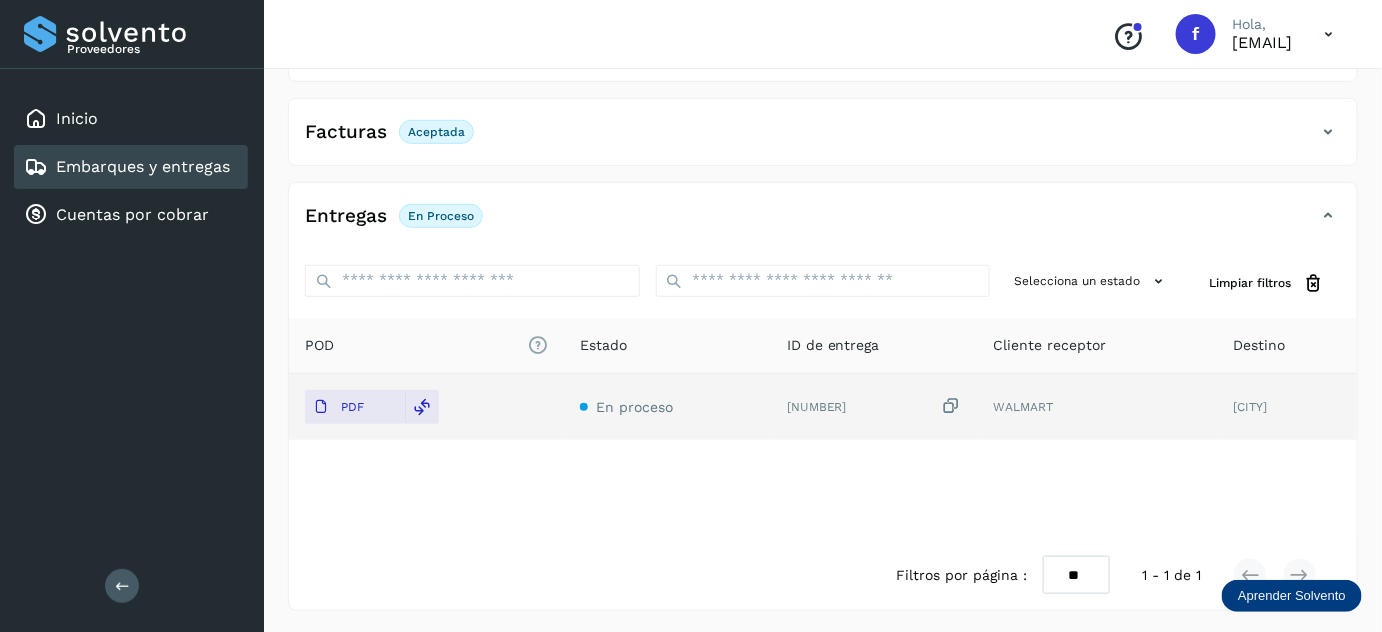 scroll, scrollTop: 0, scrollLeft: 0, axis: both 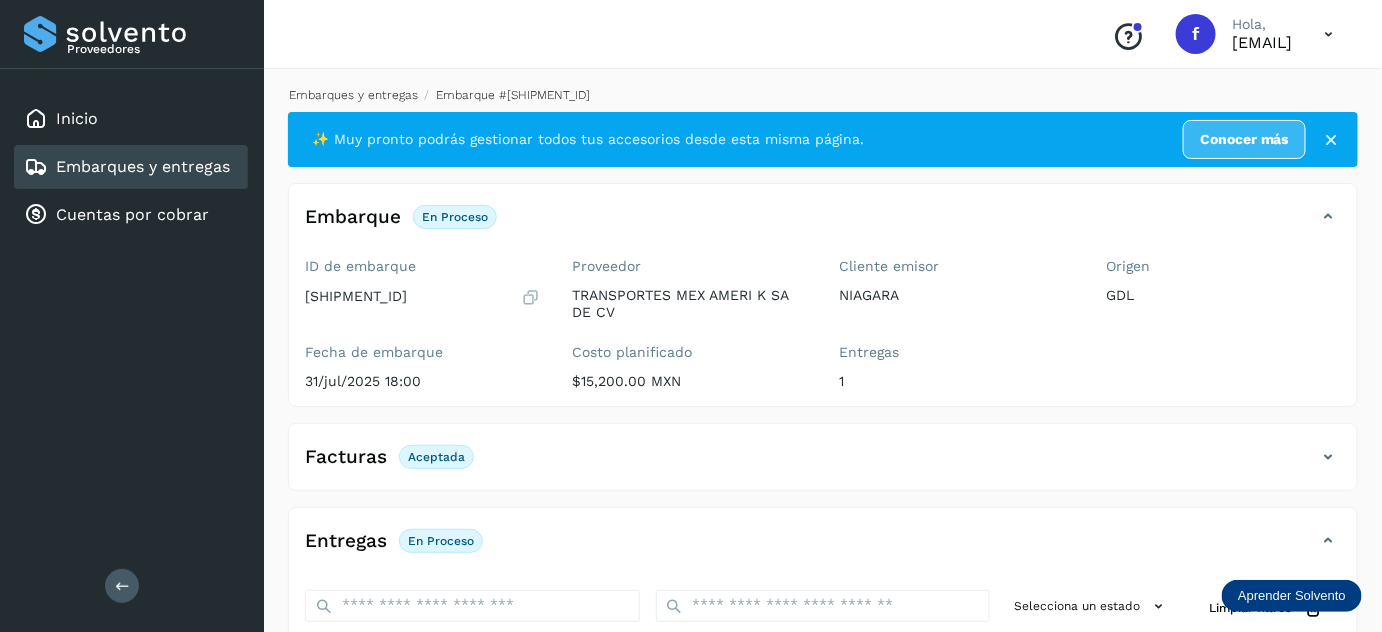 click on "Embarques y entregas" at bounding box center [353, 95] 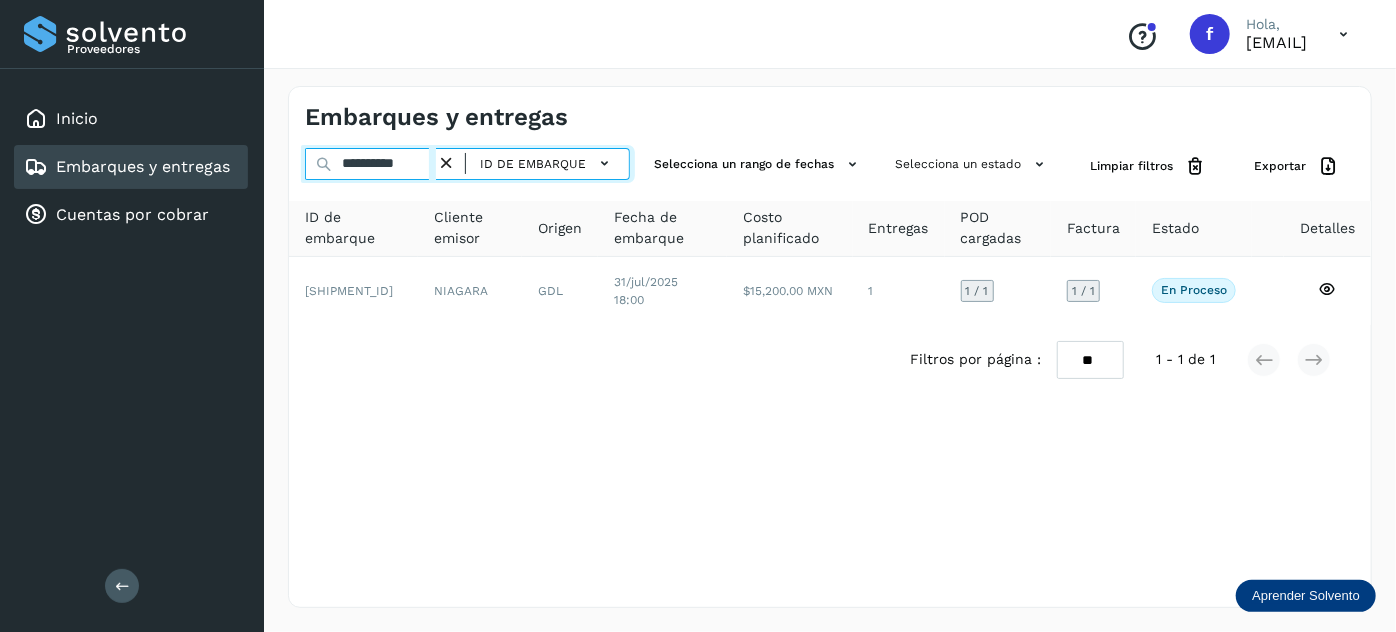 click on "**********" at bounding box center (370, 164) 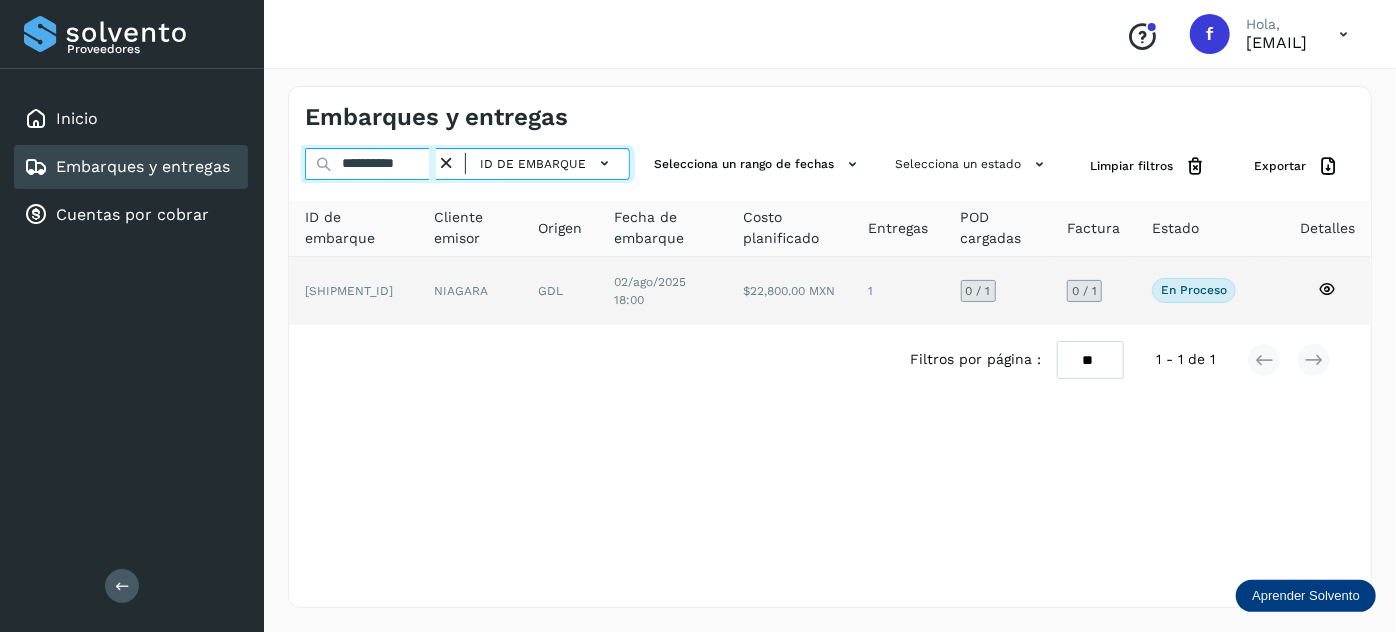 type on "**********" 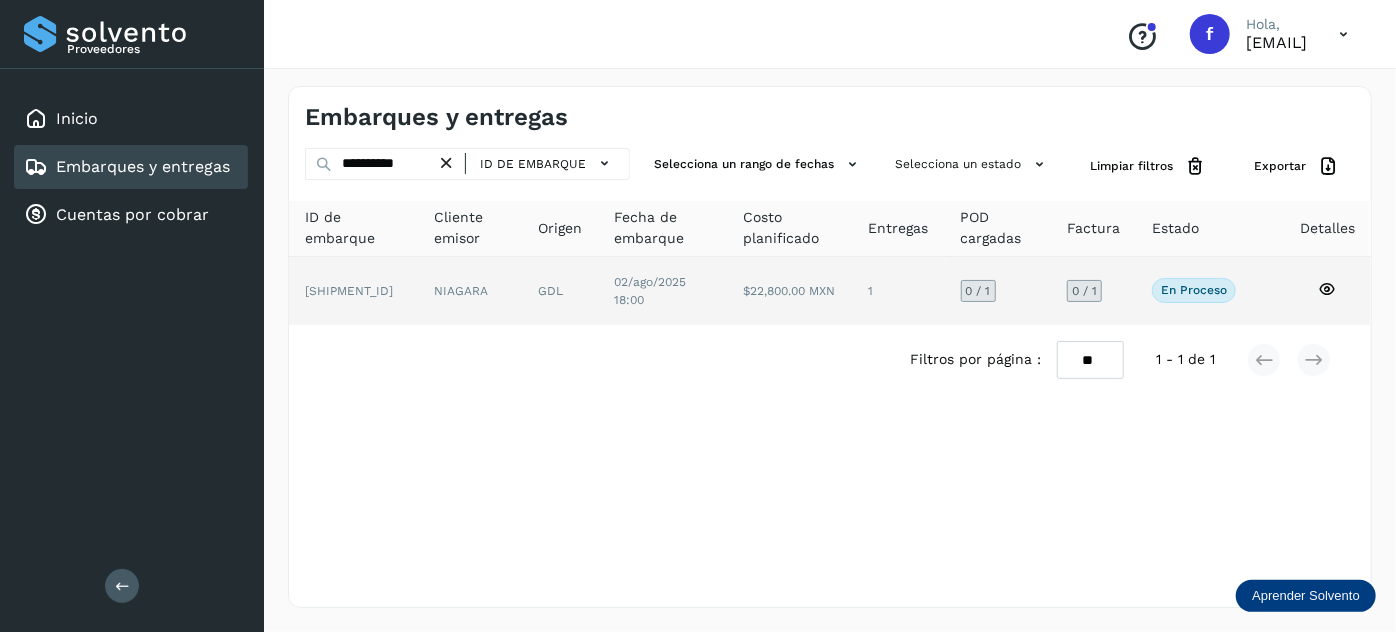 click on "GDL" 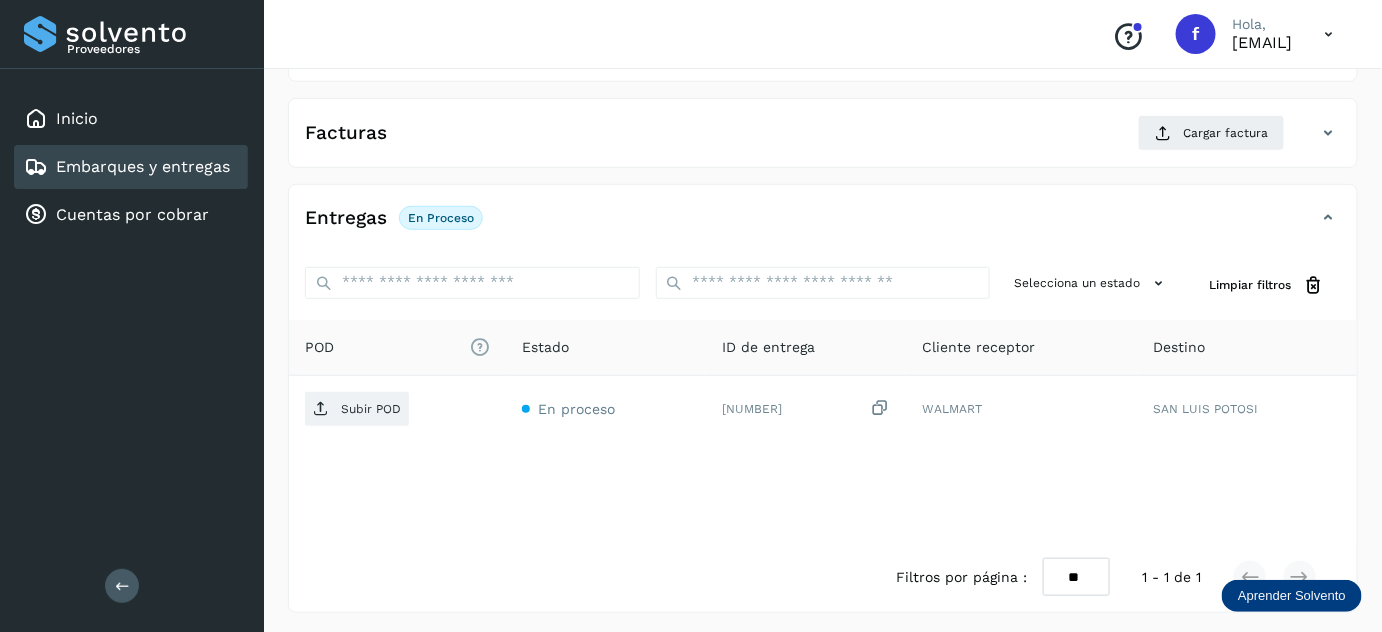 scroll, scrollTop: 327, scrollLeft: 0, axis: vertical 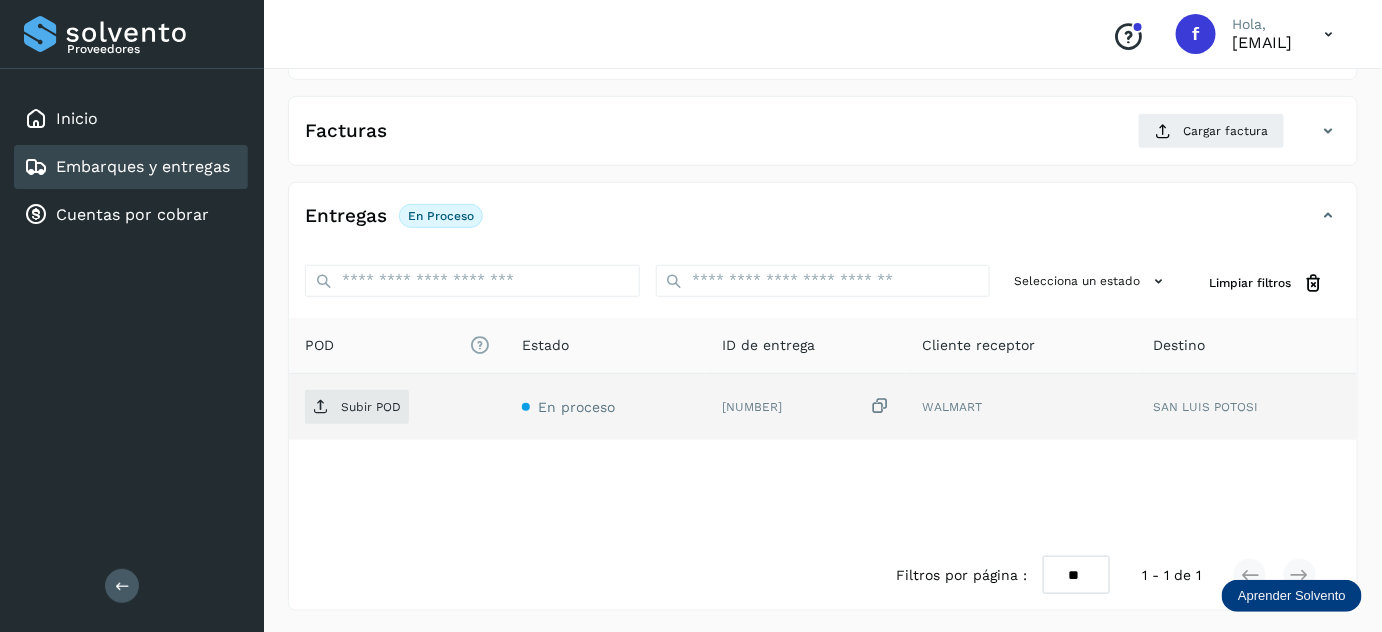 click at bounding box center [880, 406] 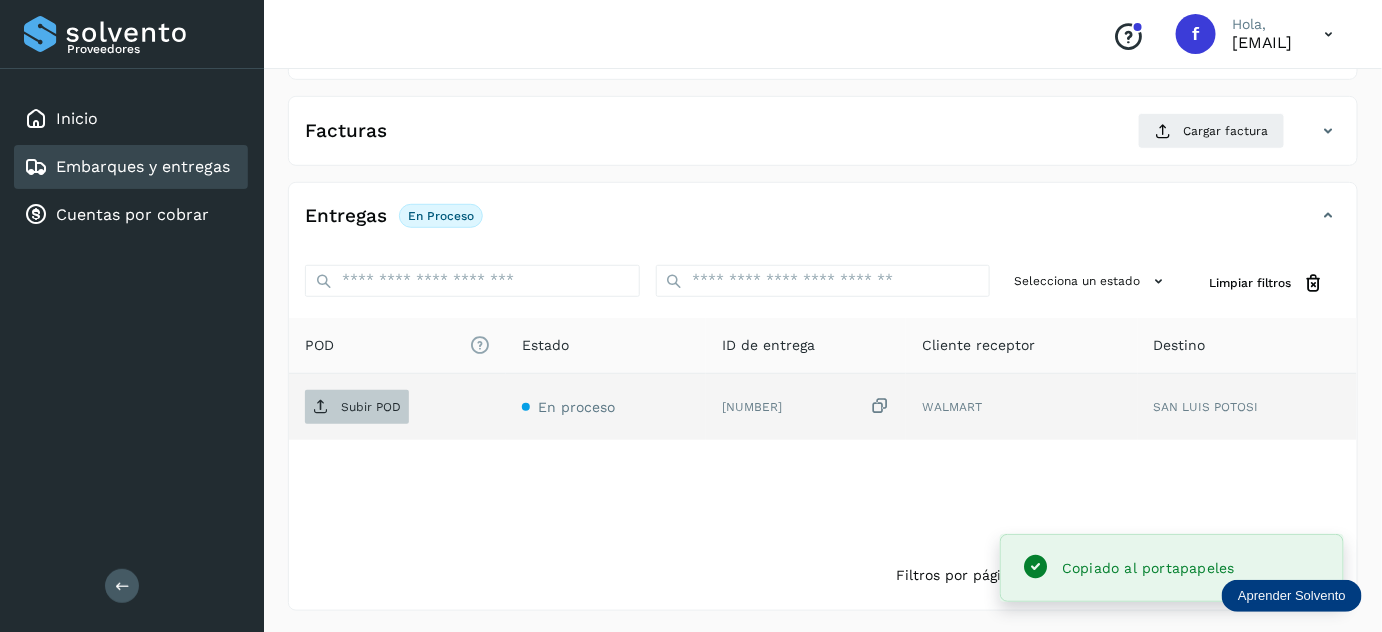 click on "Subir POD" at bounding box center [357, 407] 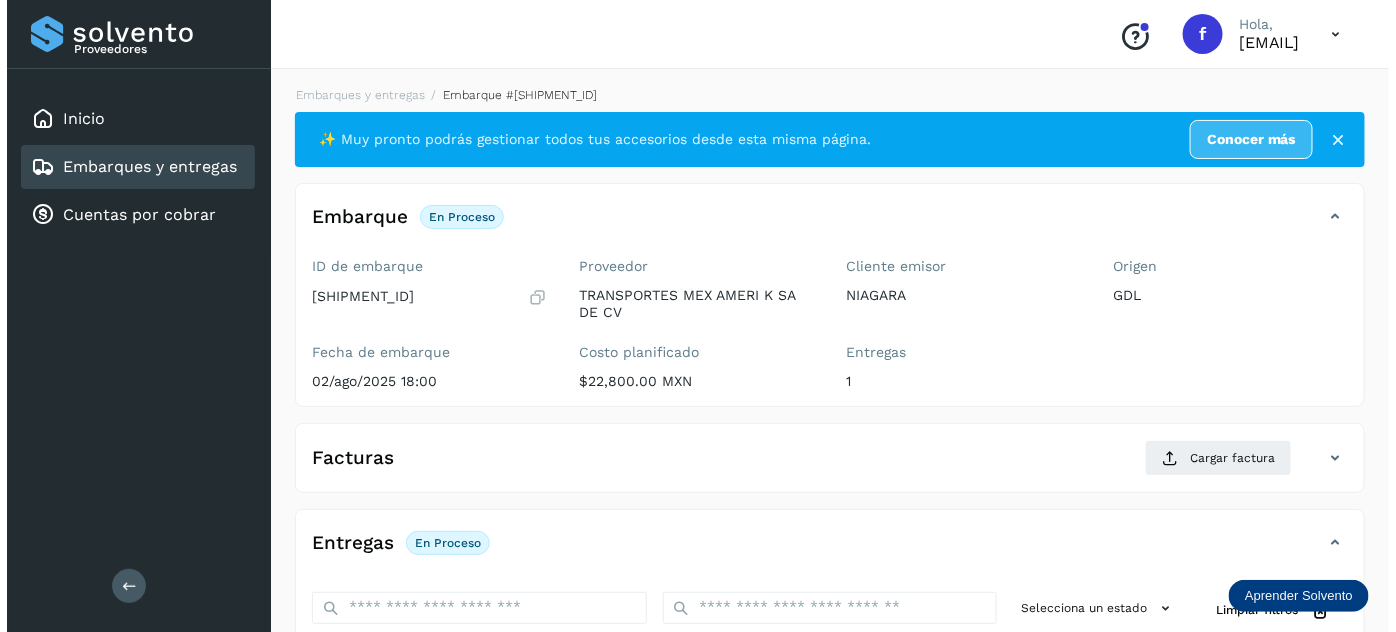 scroll, scrollTop: 327, scrollLeft: 0, axis: vertical 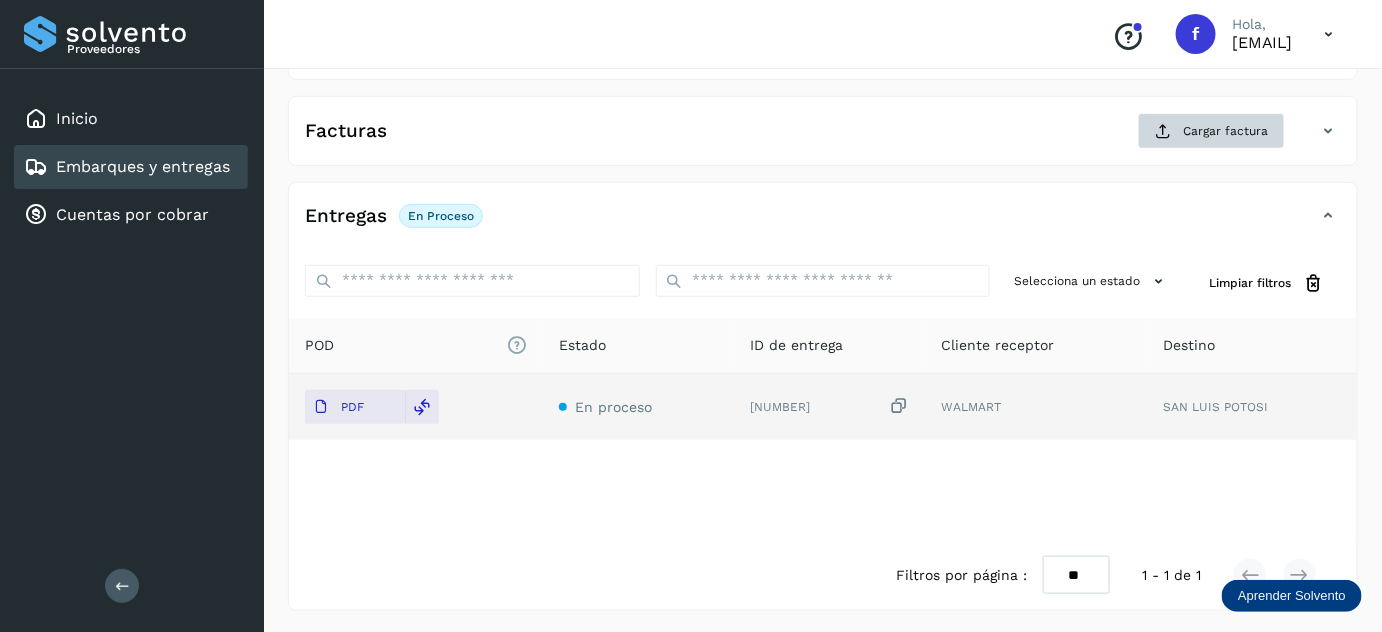 drag, startPoint x: 1192, startPoint y: 108, endPoint x: 1209, endPoint y: 127, distance: 25.495098 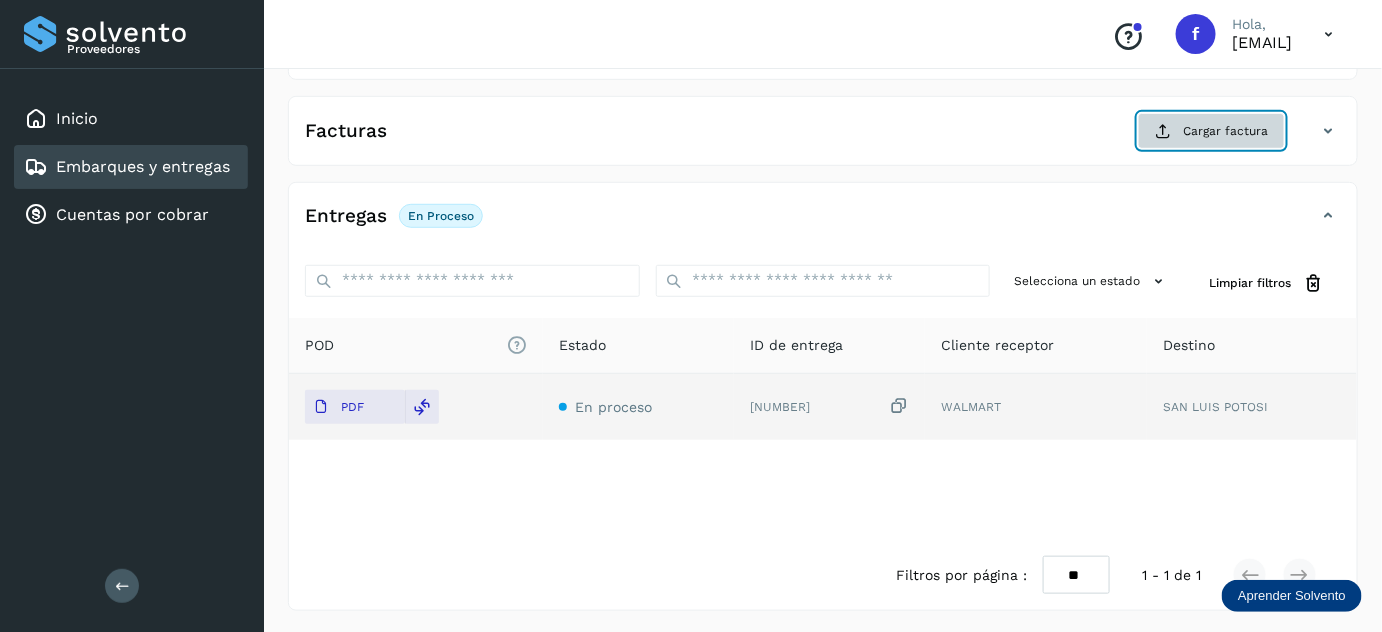 click on "Cargar factura" 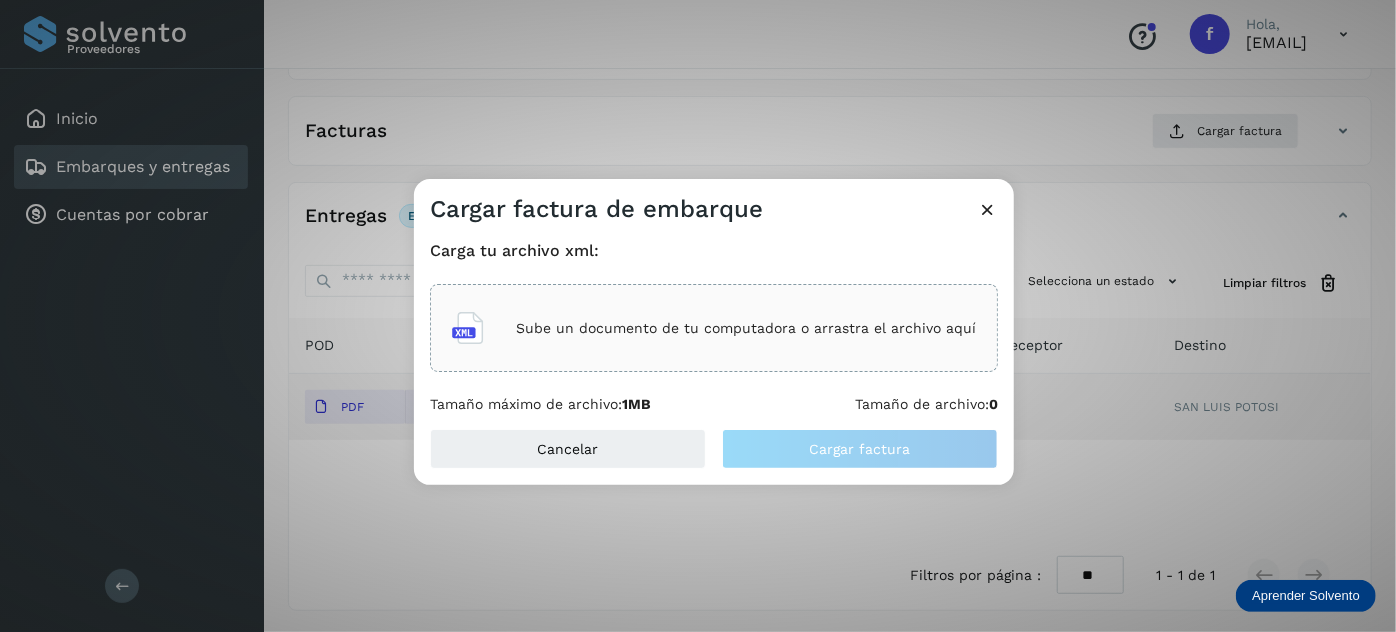click on "Sube un documento de tu computadora o arrastra el archivo aquí" at bounding box center [746, 328] 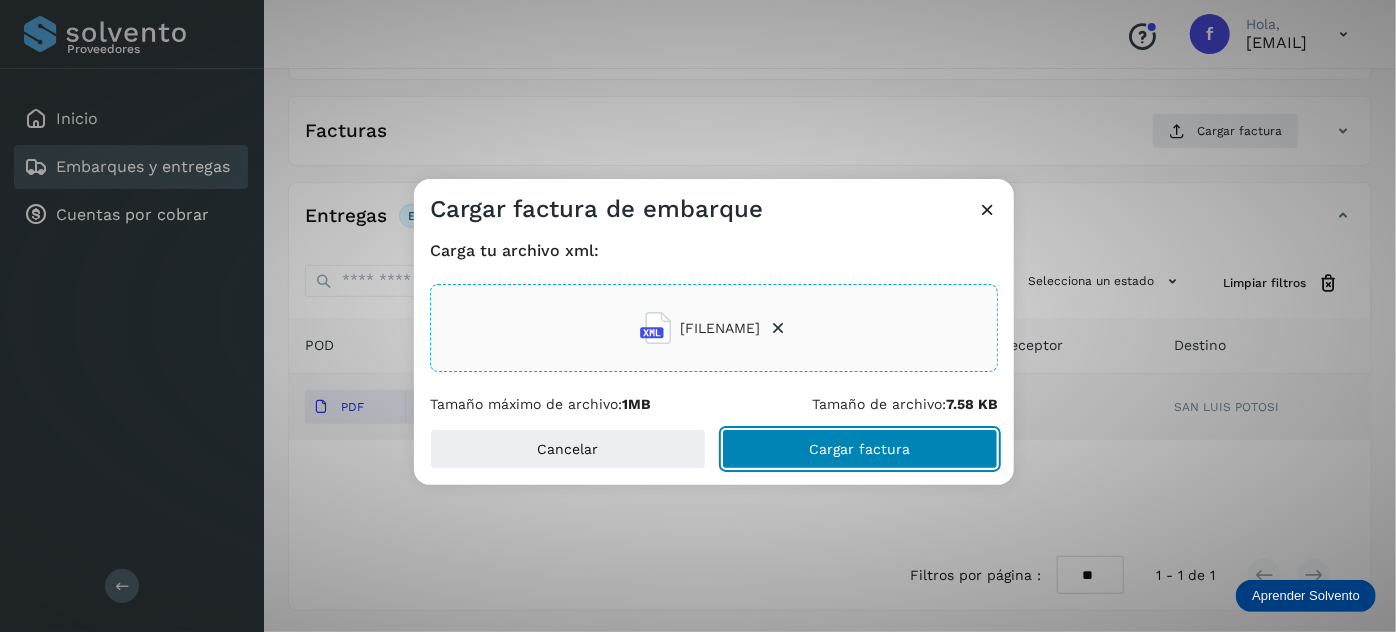 click on "Cargar factura" 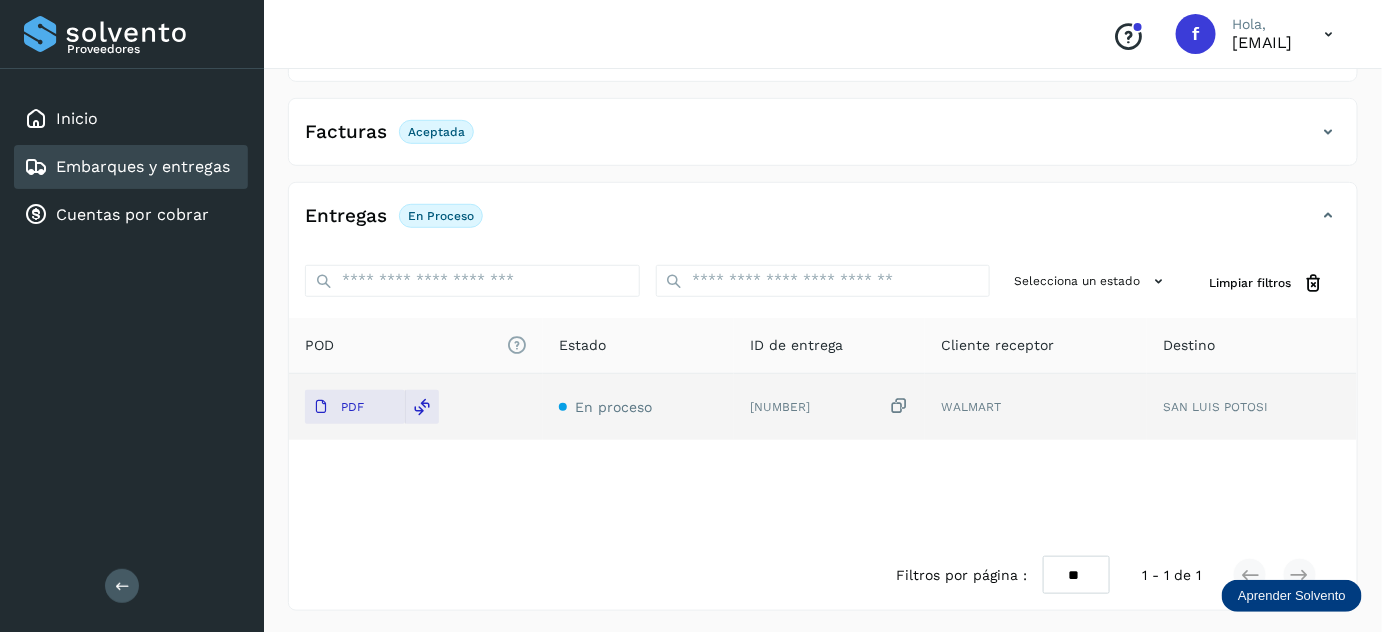 scroll, scrollTop: 0, scrollLeft: 0, axis: both 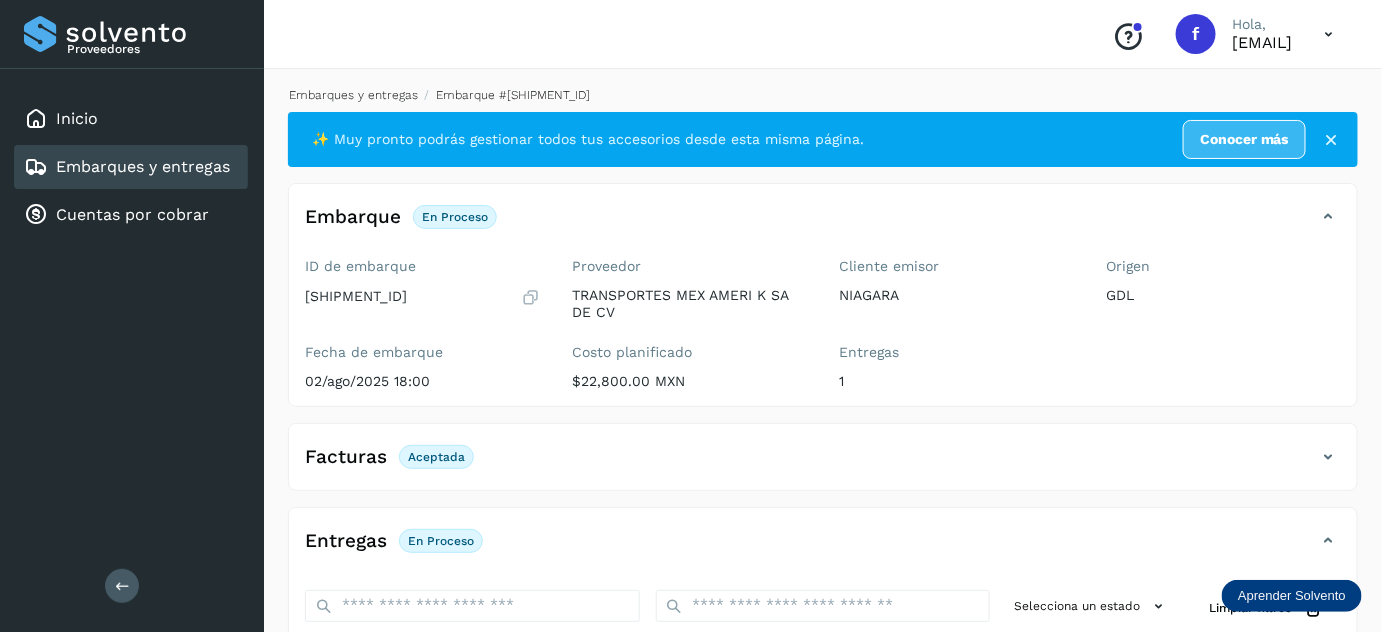 click on "Embarques y entregas" at bounding box center [353, 95] 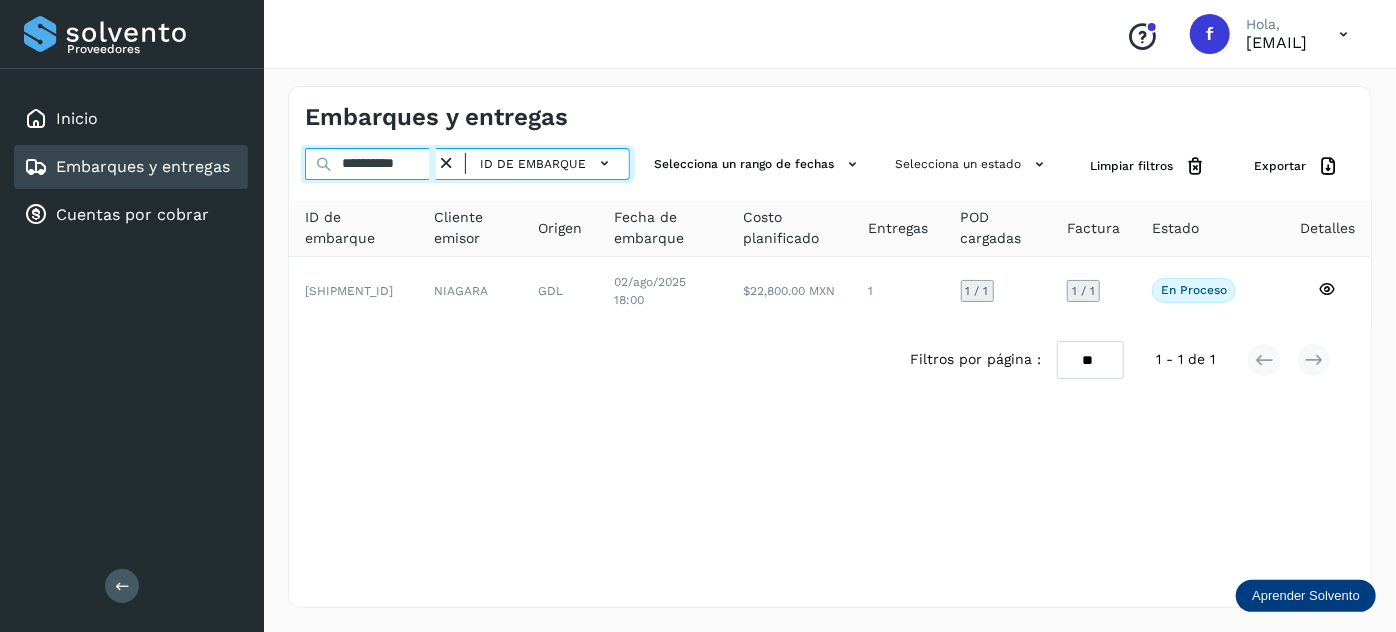 click on "**********" at bounding box center [370, 164] 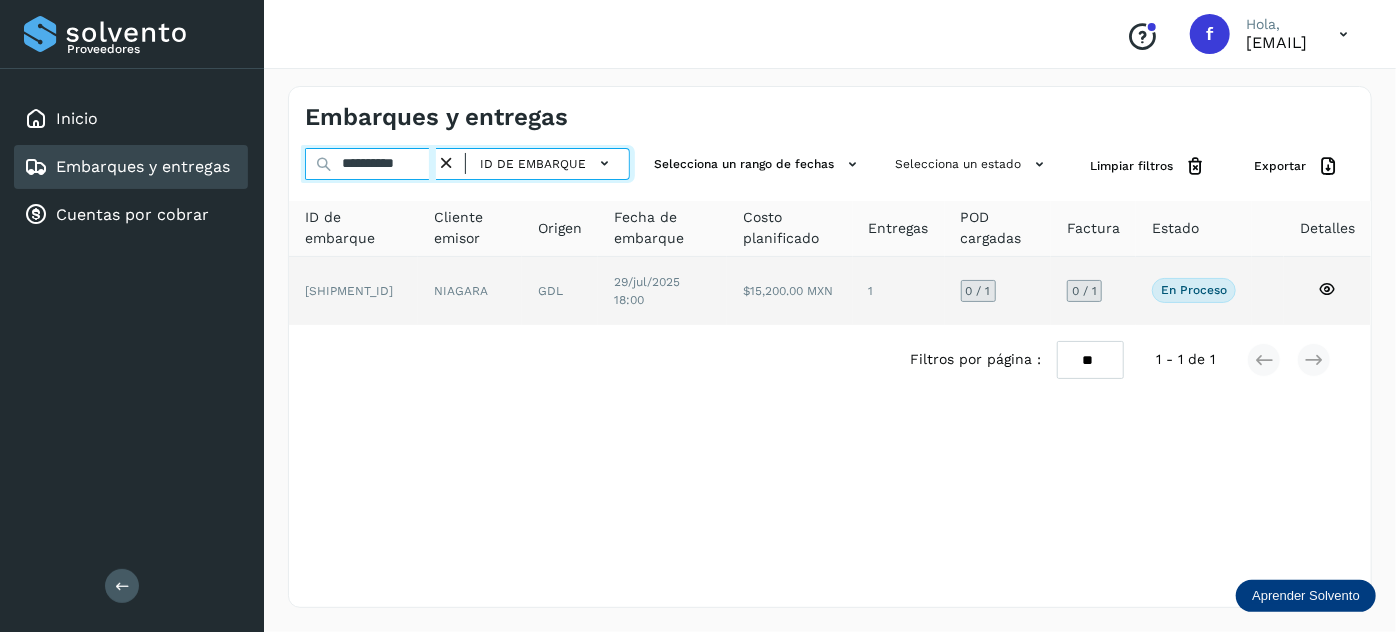 type on "**********" 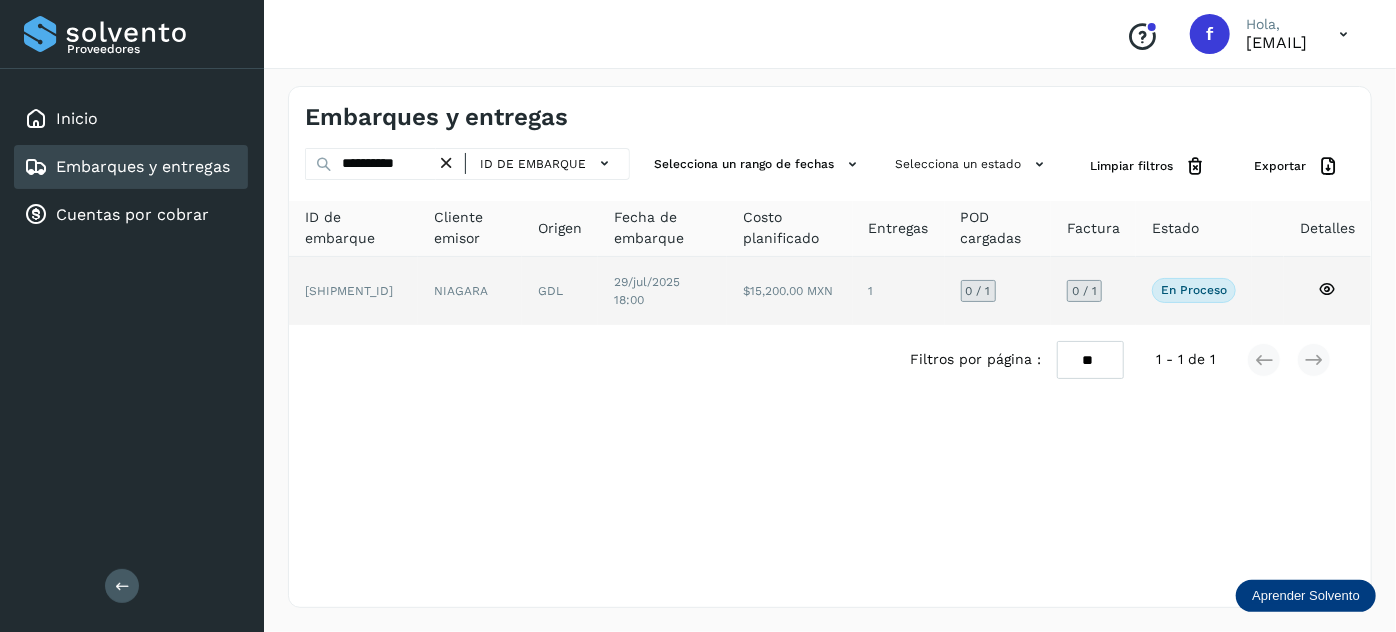 click on "29/jul/2025 18:00" 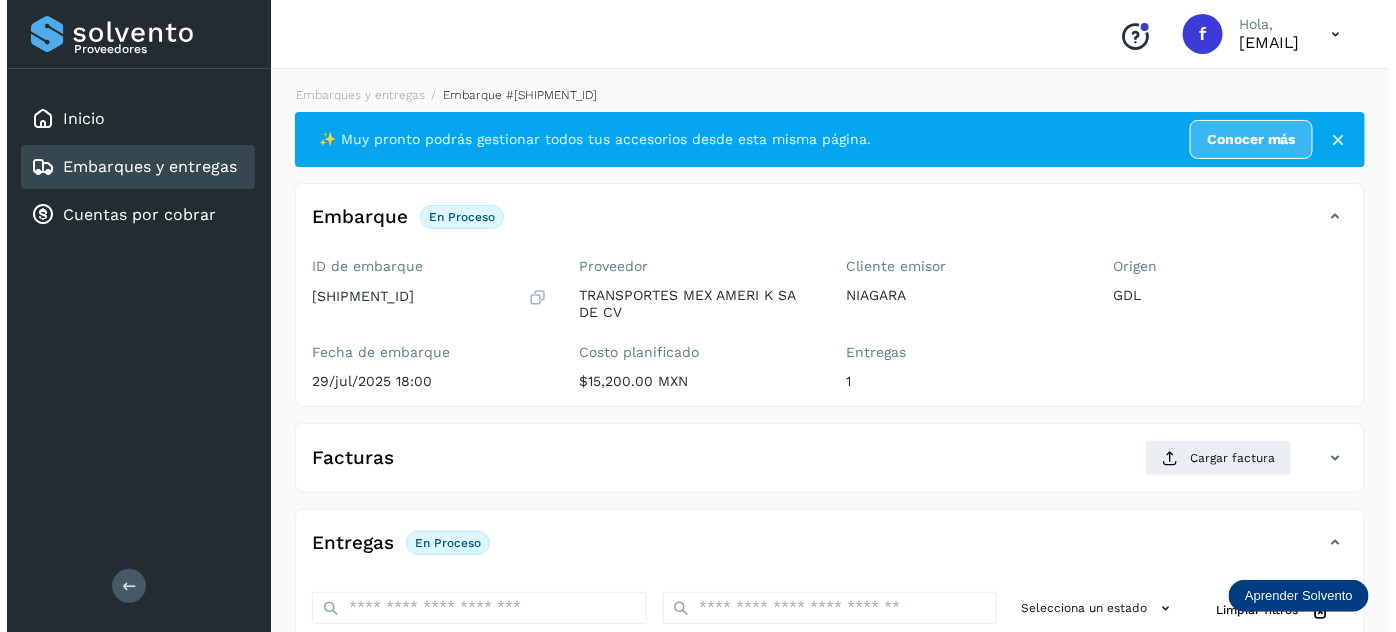 scroll, scrollTop: 327, scrollLeft: 0, axis: vertical 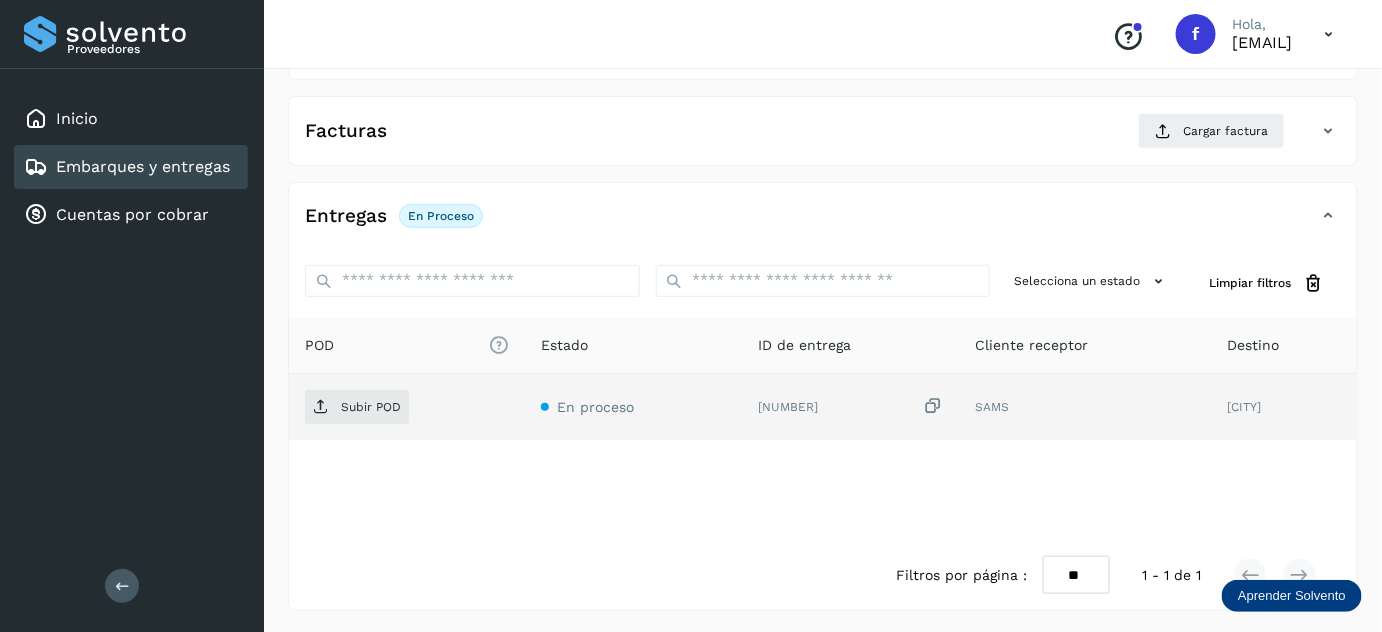 drag, startPoint x: 935, startPoint y: 405, endPoint x: 871, endPoint y: 415, distance: 64.77654 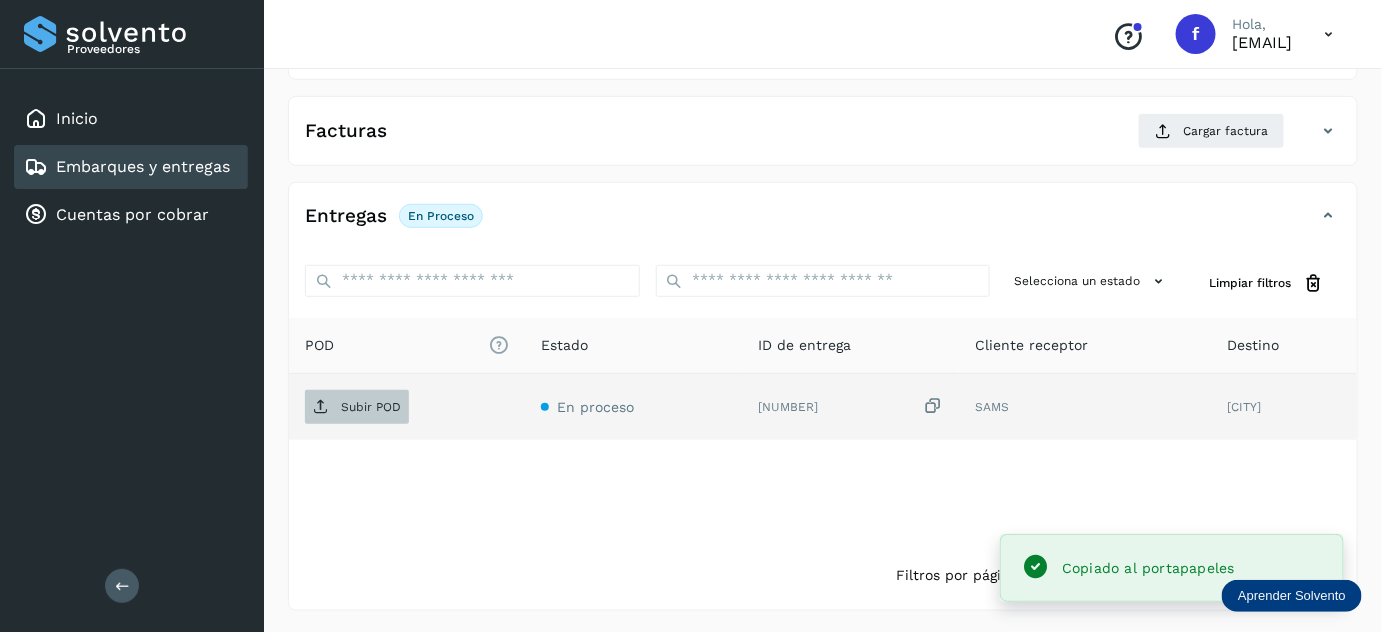 click on "Subir POD" at bounding box center (357, 407) 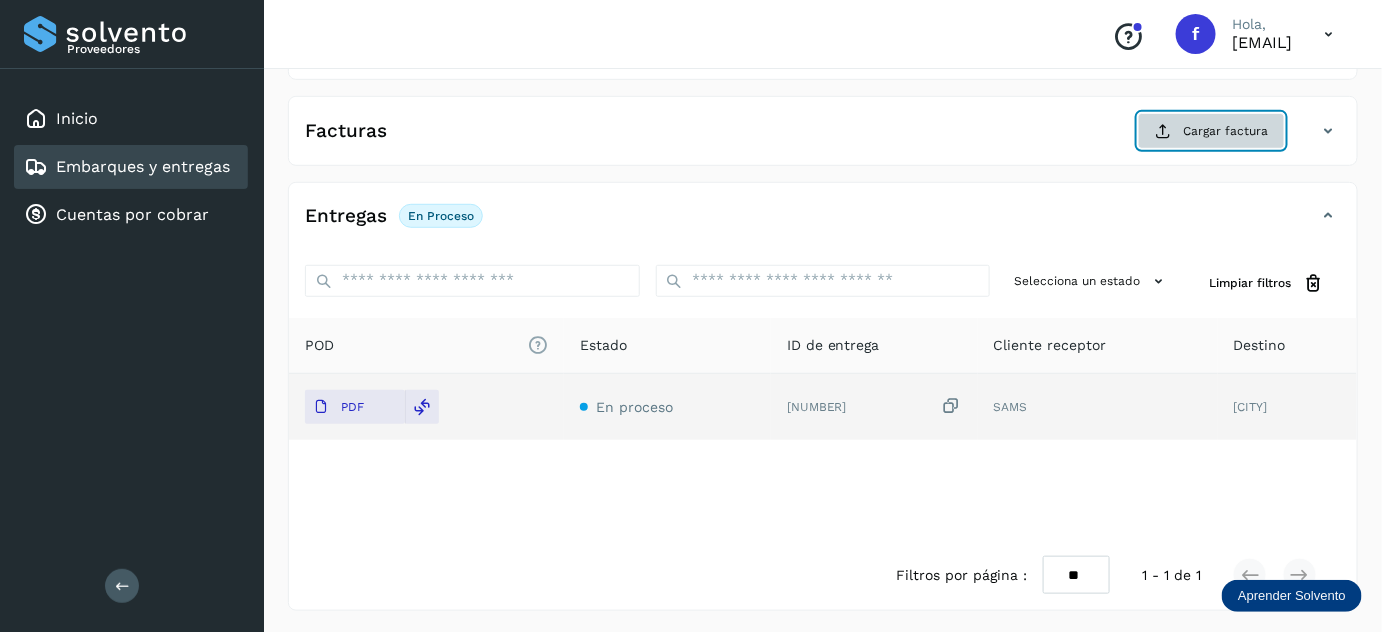 click on "Cargar factura" 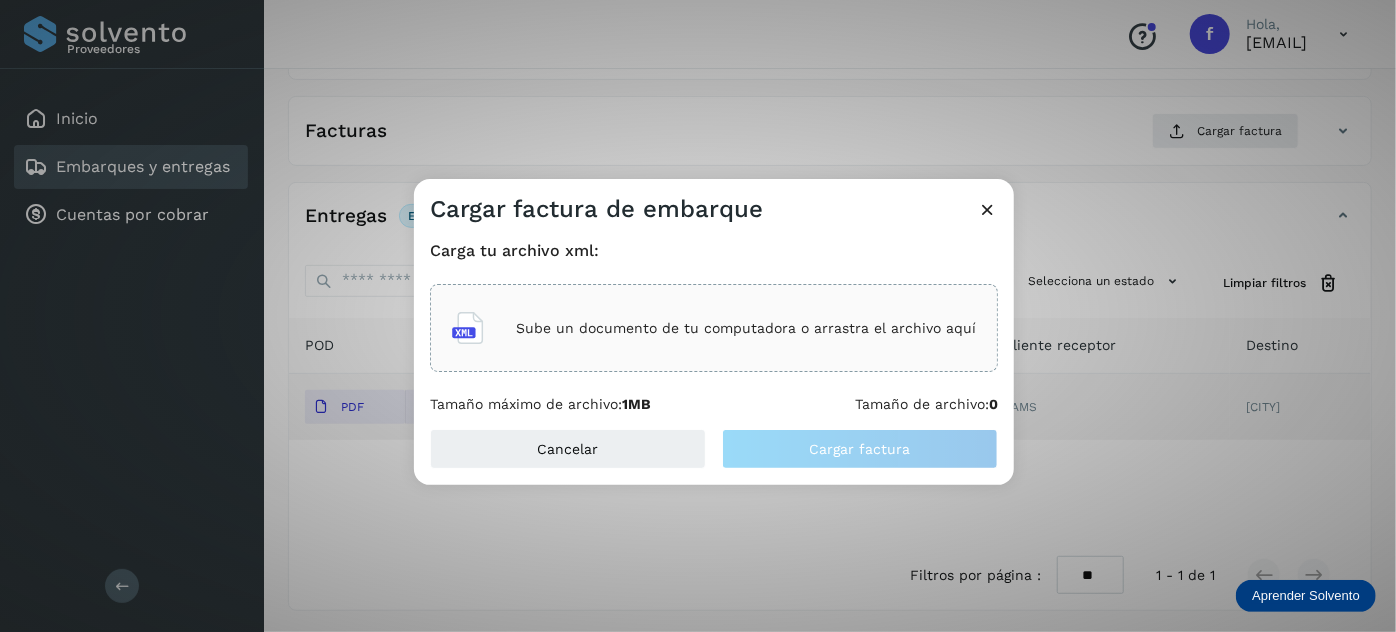 click on "Sube un documento de tu computadora o arrastra el archivo aquí" 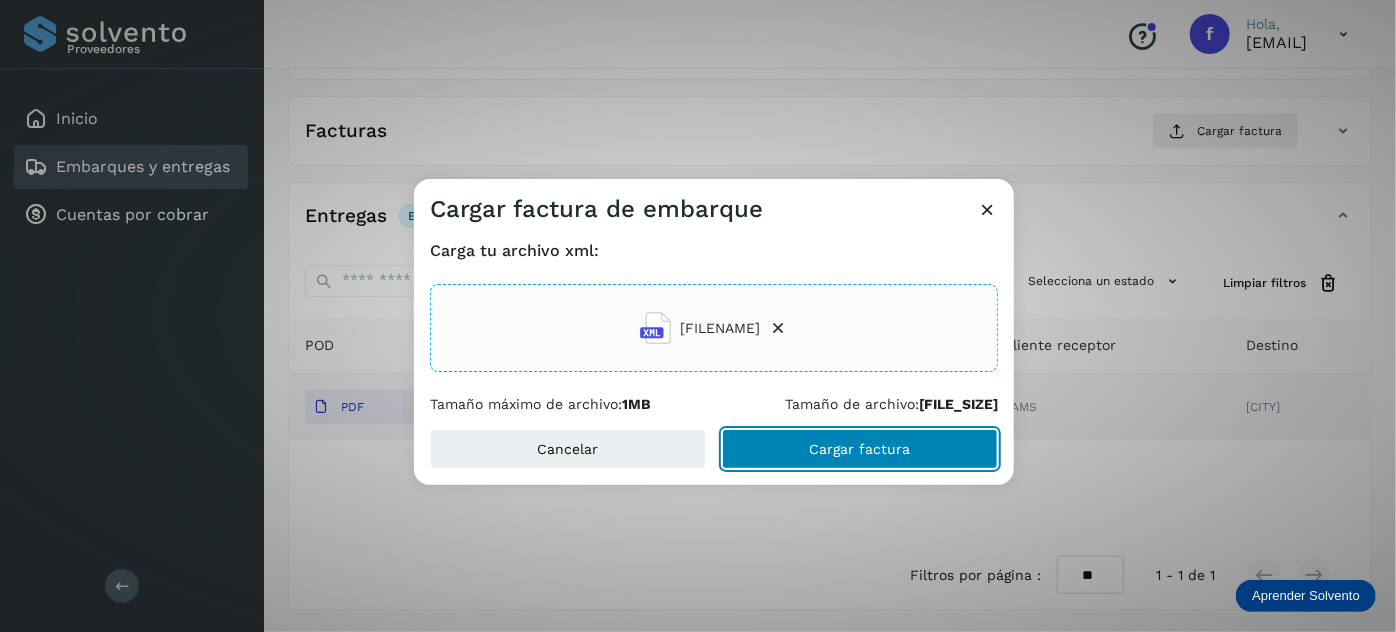 click on "Cargar factura" 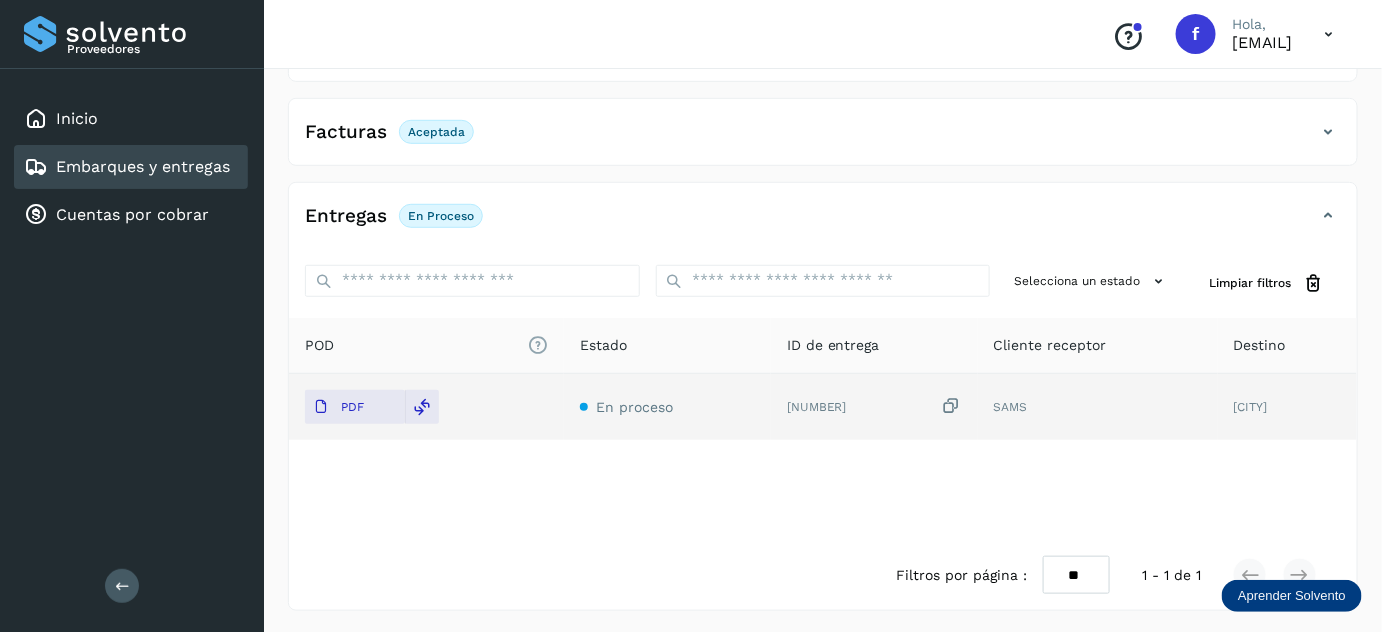 scroll, scrollTop: 0, scrollLeft: 0, axis: both 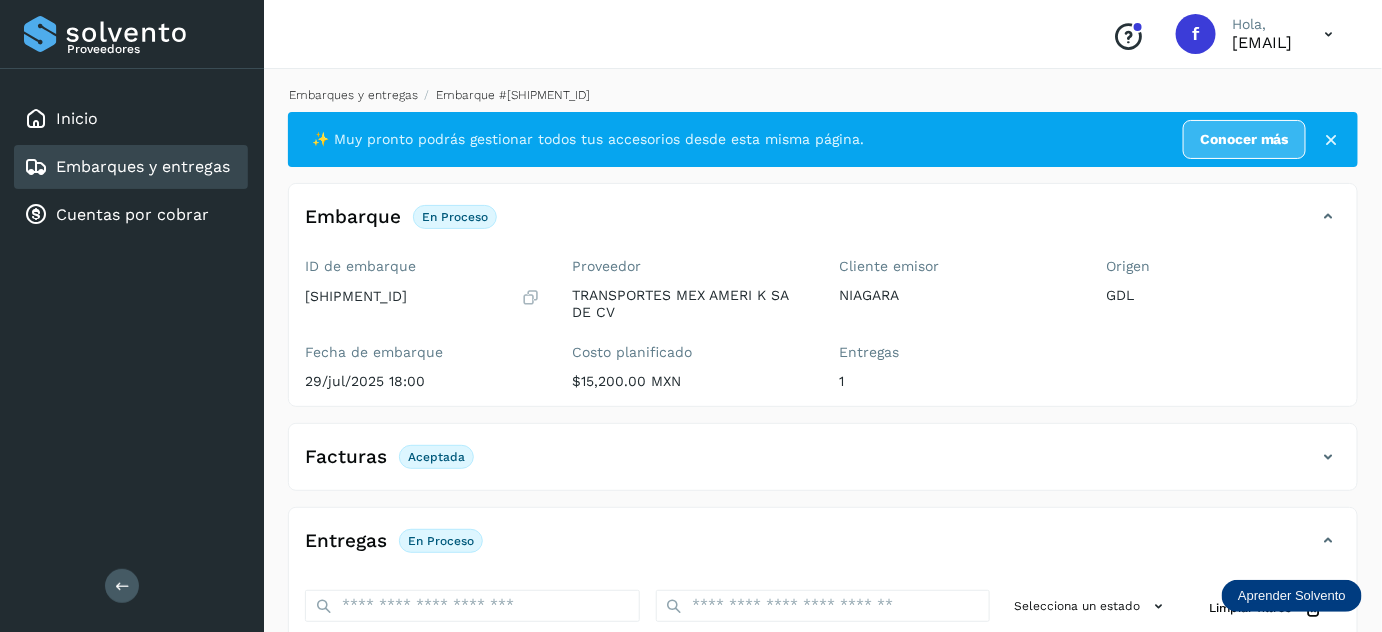 click on "Embarques y entregas" at bounding box center [353, 95] 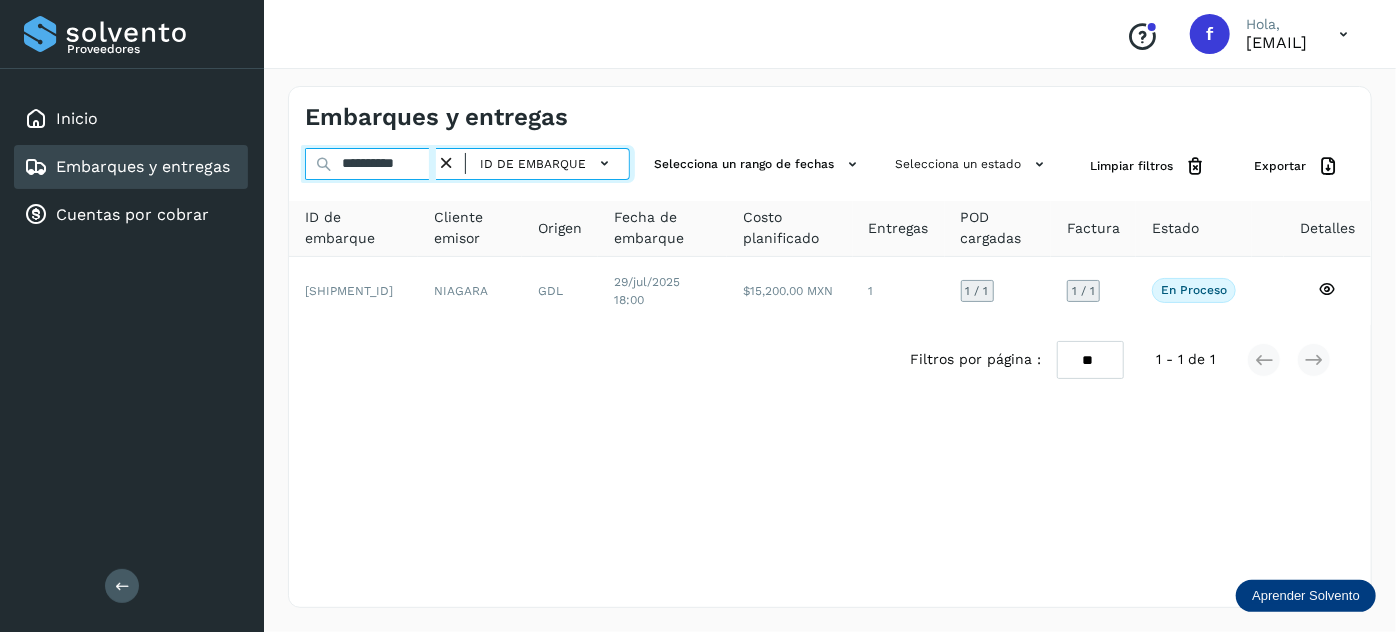click on "**********" at bounding box center (370, 164) 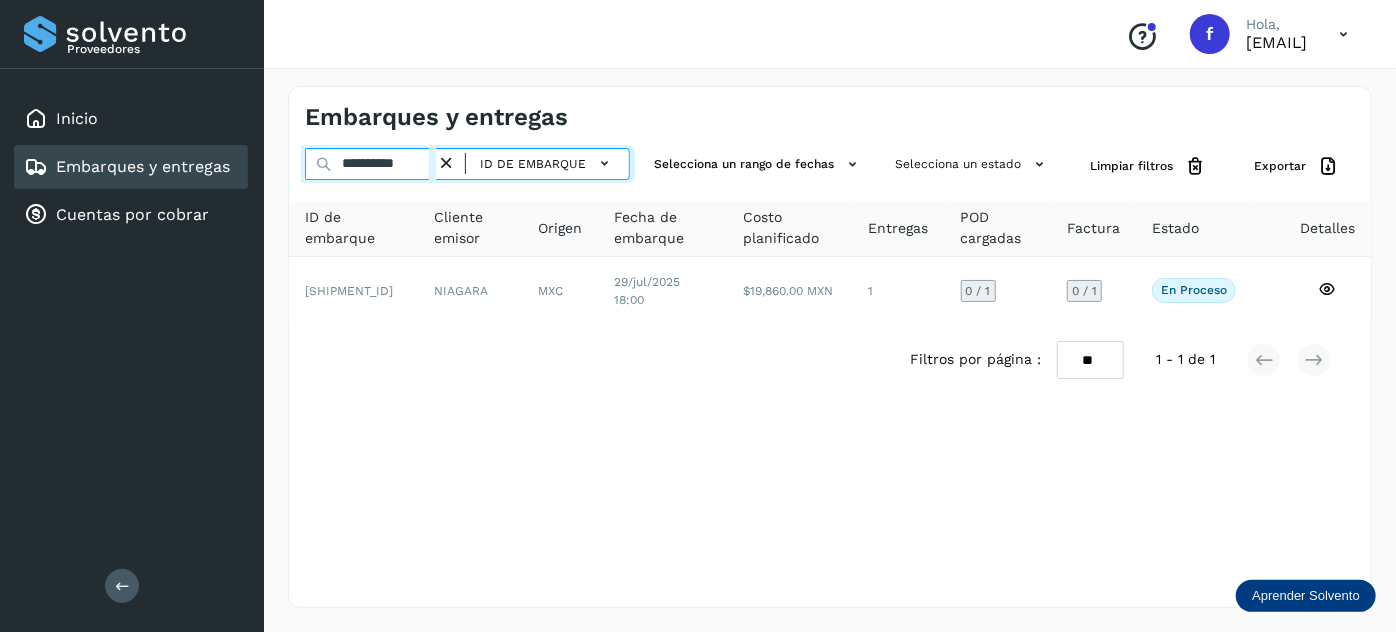 click on "**********" at bounding box center [370, 164] 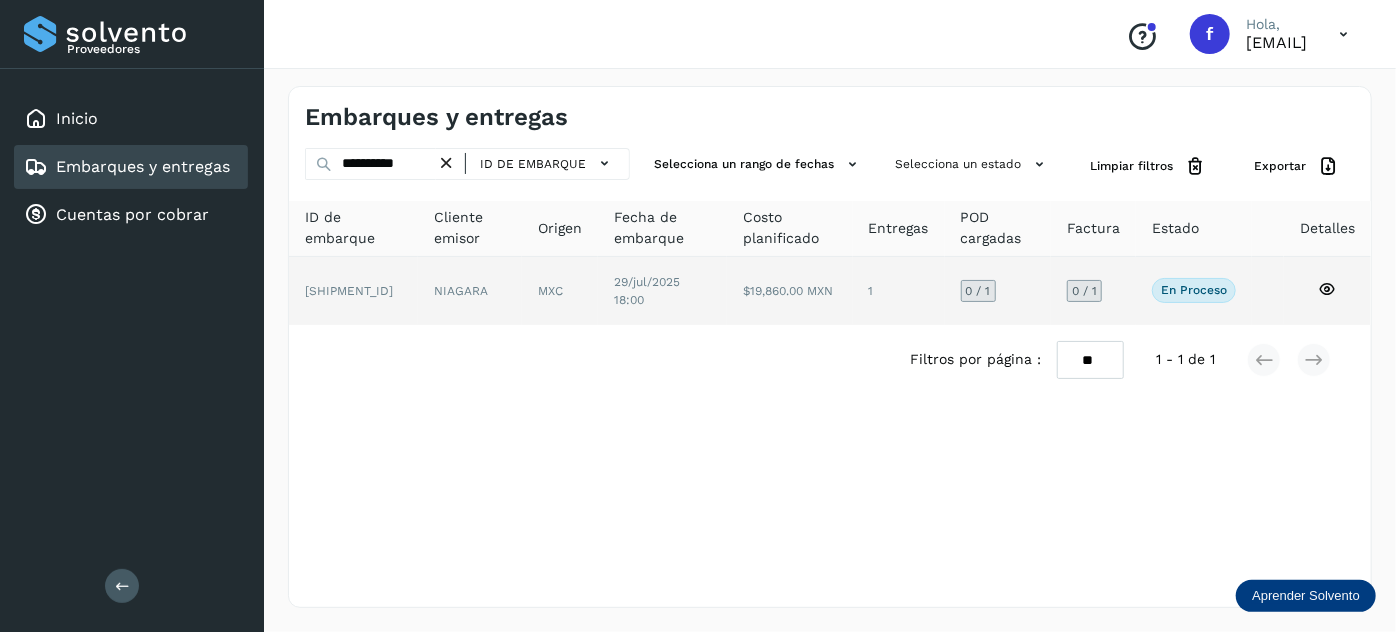 click on "$19,860.00 MXN" 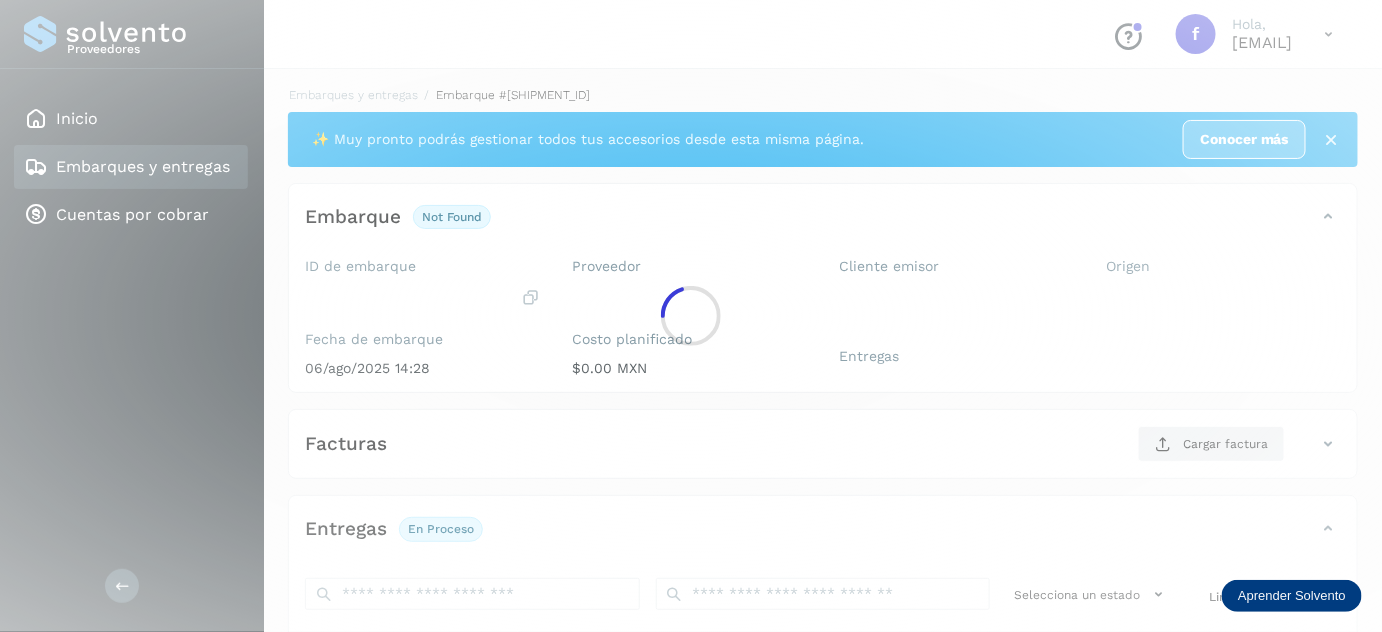 scroll, scrollTop: 314, scrollLeft: 0, axis: vertical 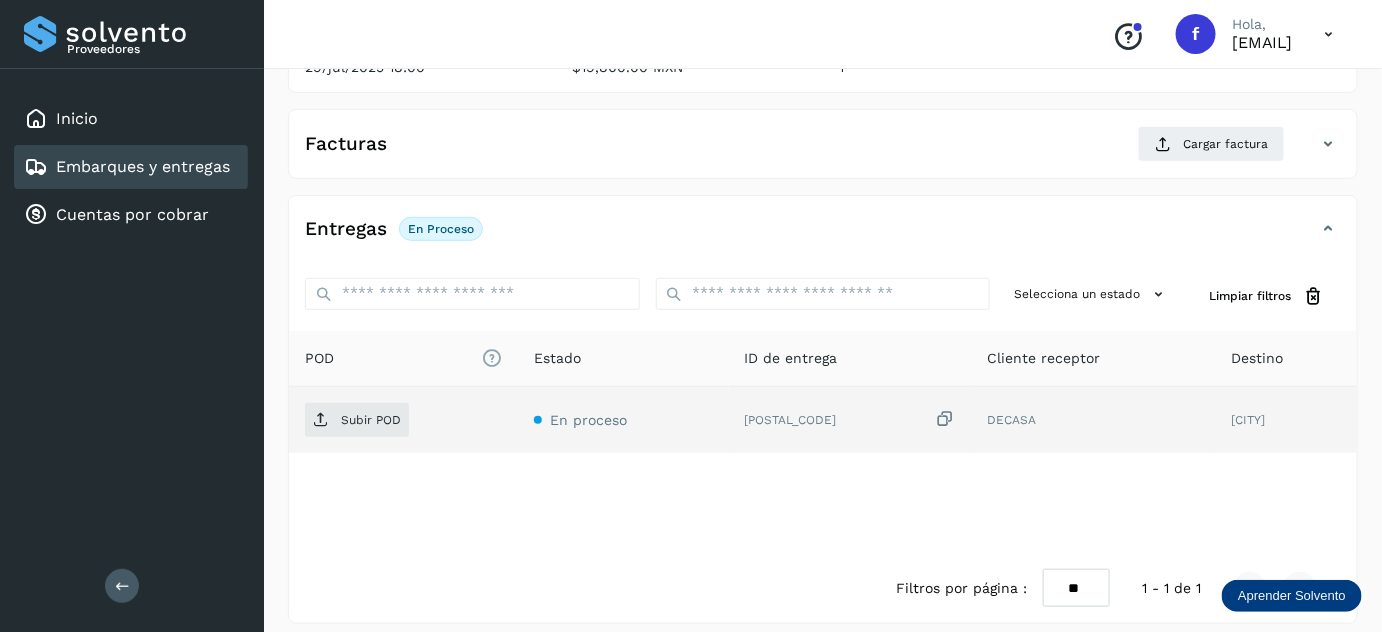 click at bounding box center [945, 419] 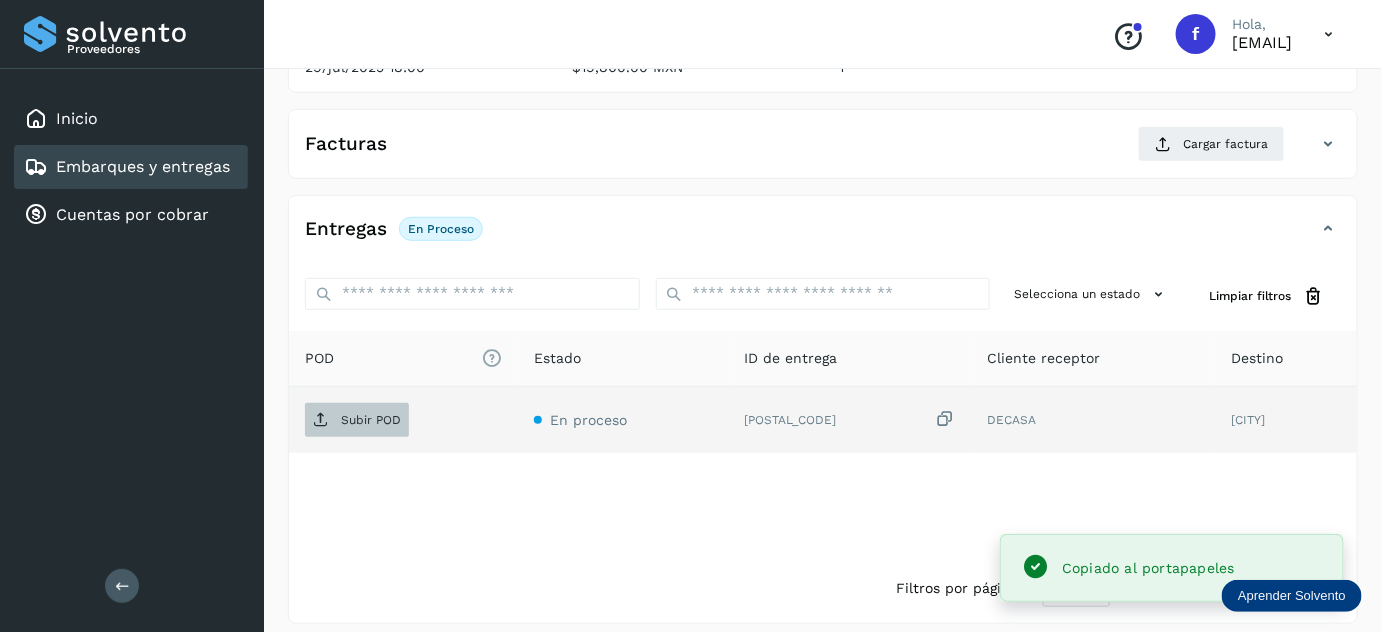 click on "Subir POD" at bounding box center (371, 420) 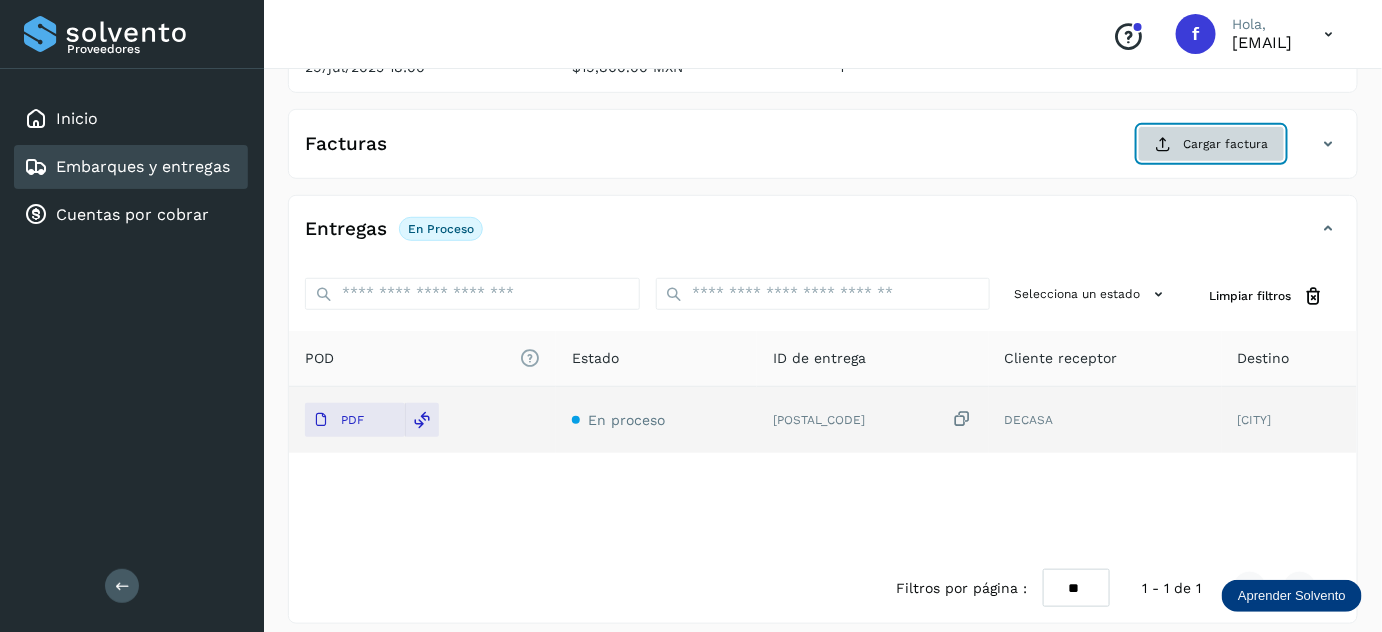 click on "Cargar factura" 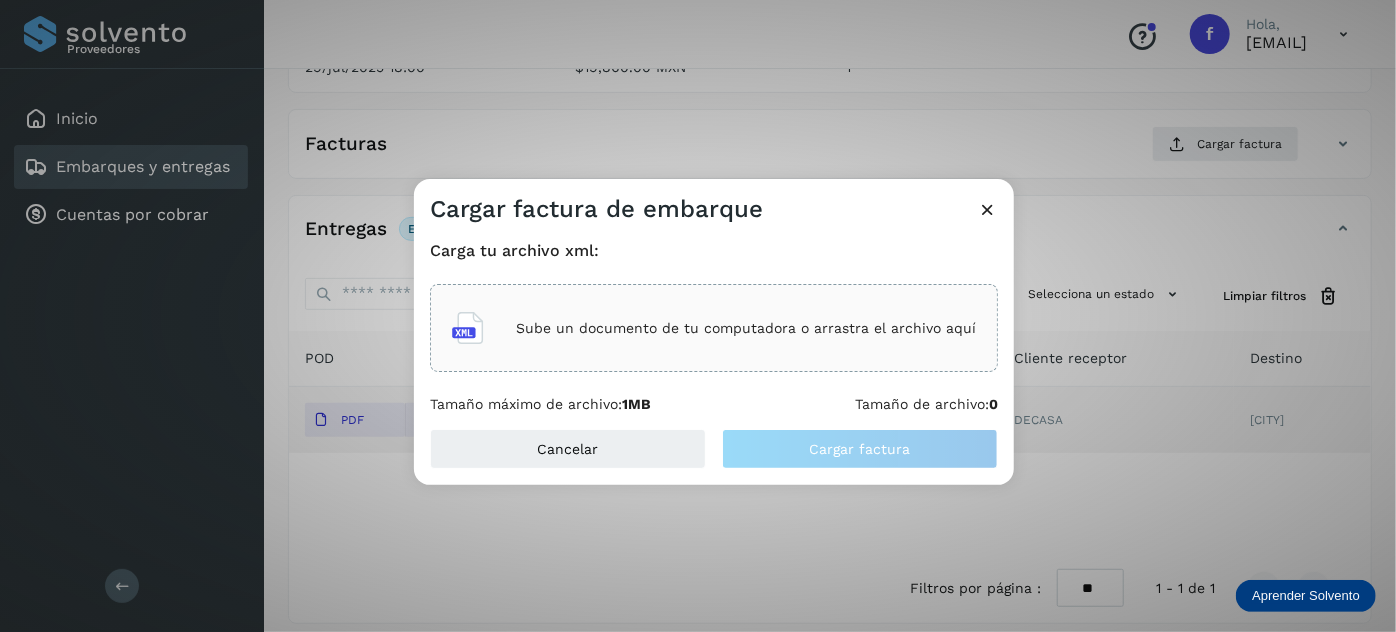 click on "Sube un documento de tu computadora o arrastra el archivo aquí" 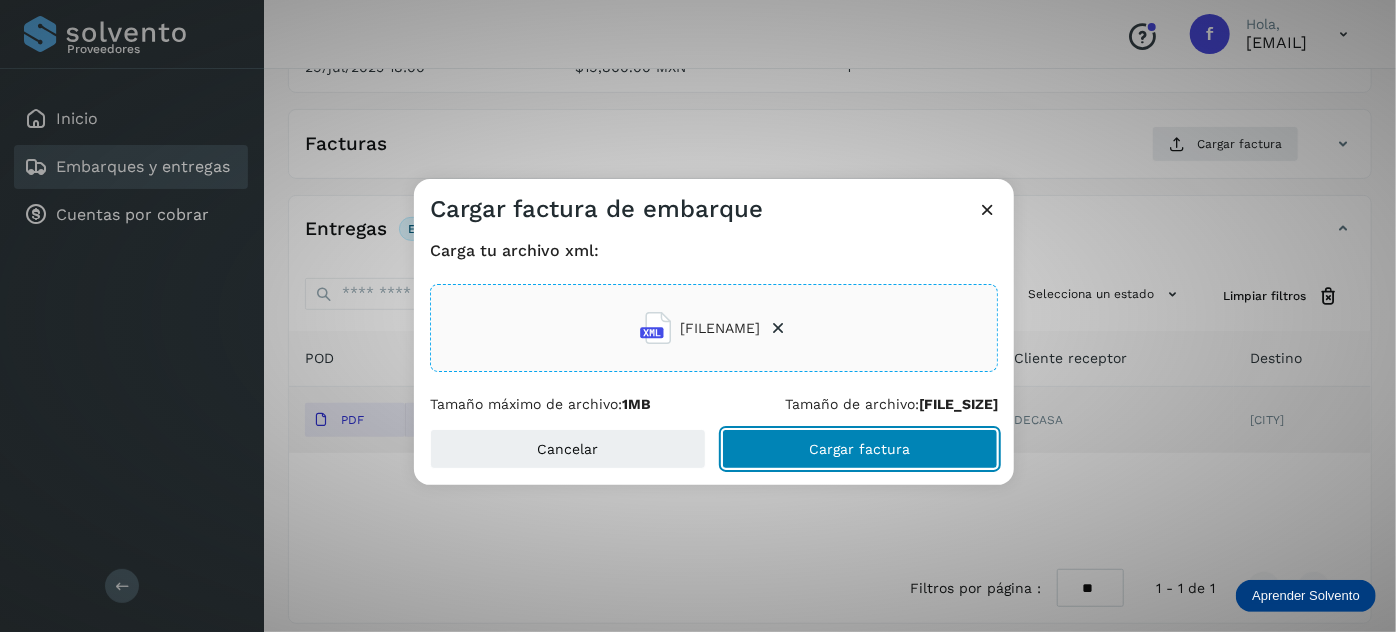 click on "Cargar factura" 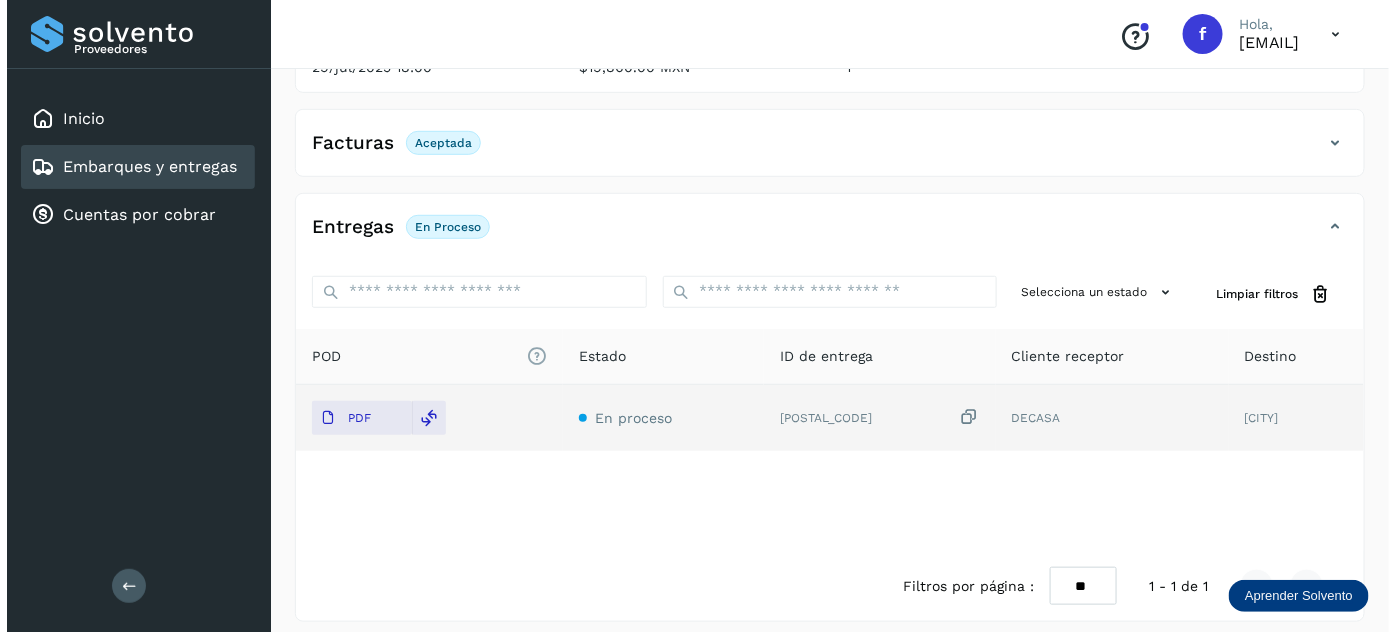 scroll, scrollTop: 0, scrollLeft: 0, axis: both 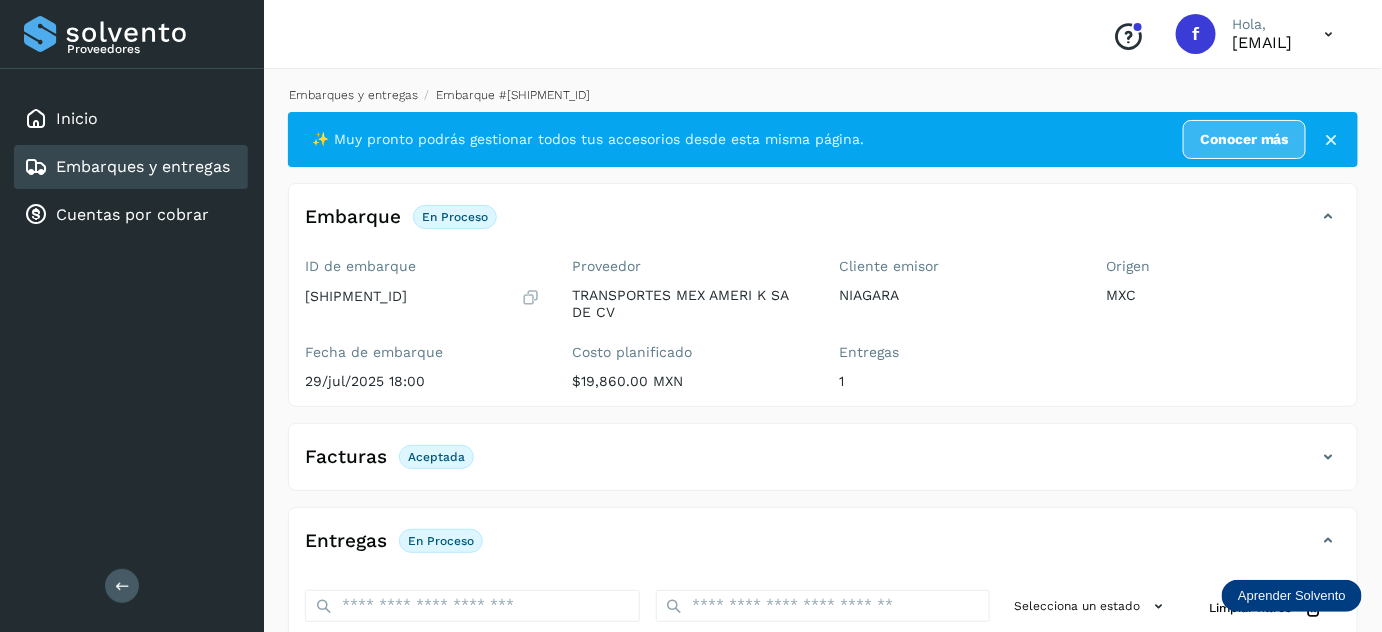 click on "Embarques y entregas" at bounding box center [353, 95] 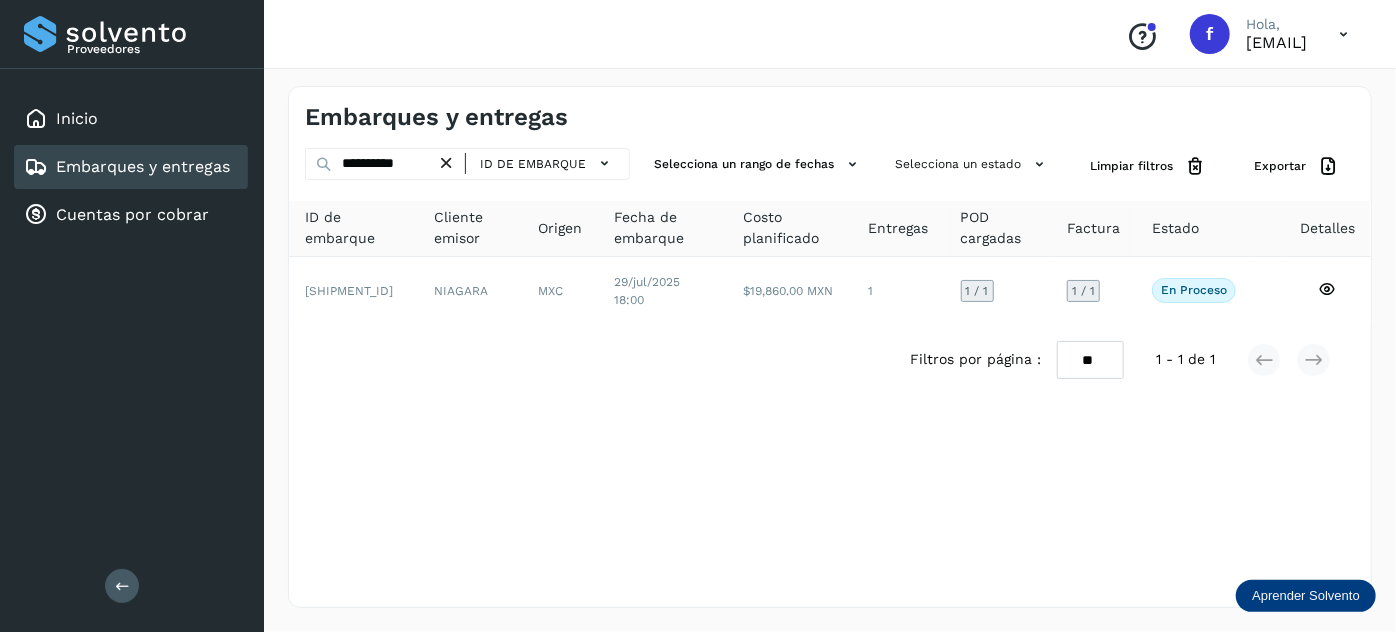 click at bounding box center (446, 163) 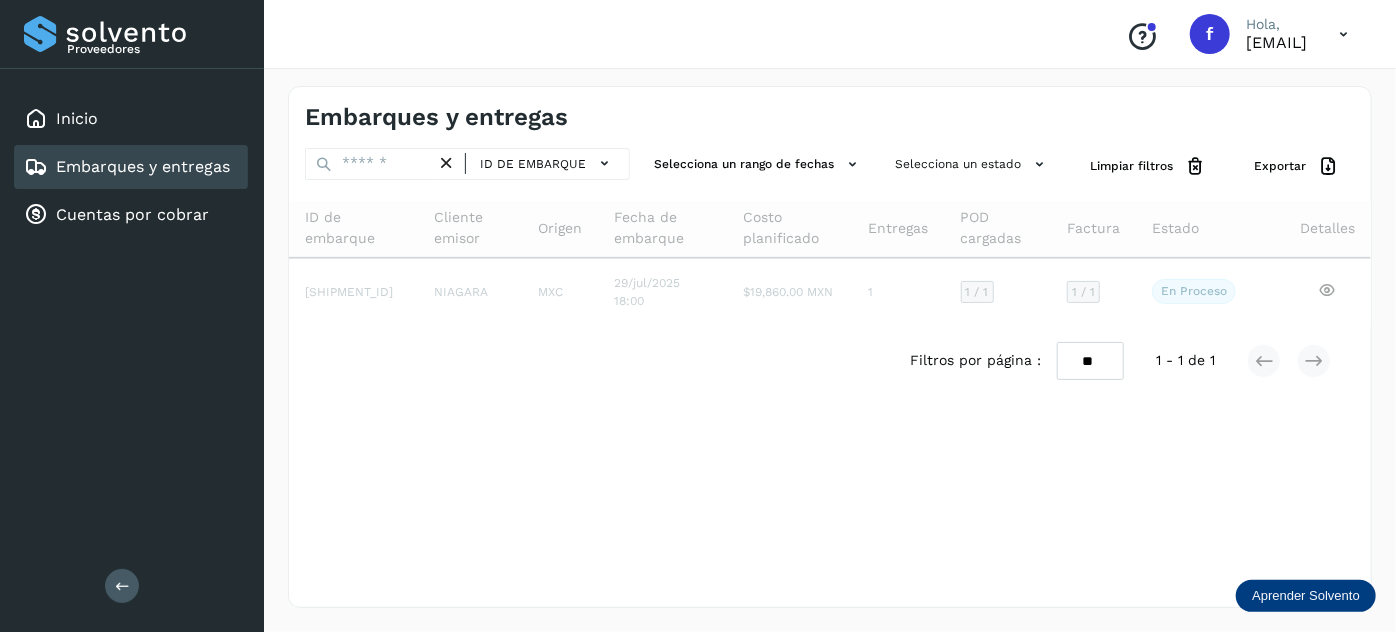 click on "Embarques y entregas" at bounding box center [143, 166] 